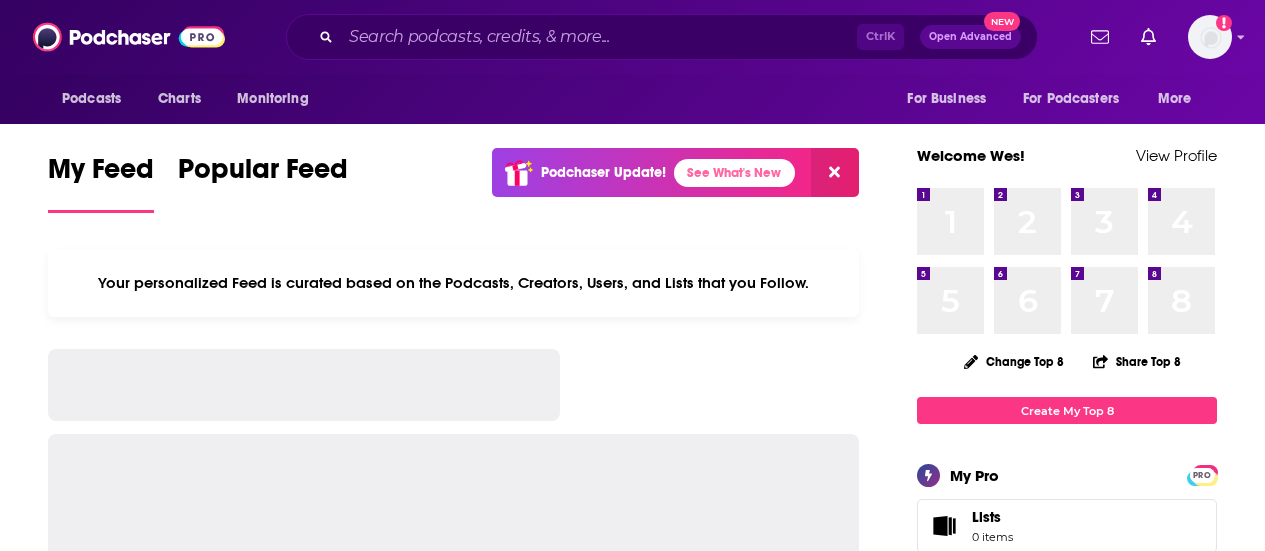 scroll, scrollTop: 0, scrollLeft: 0, axis: both 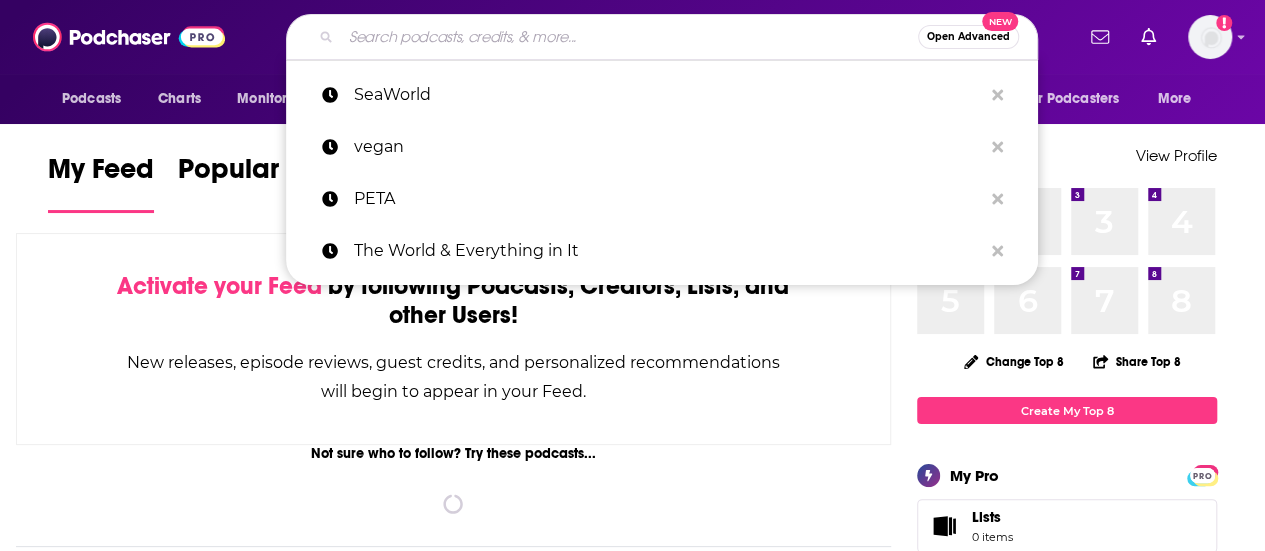click at bounding box center [629, 37] 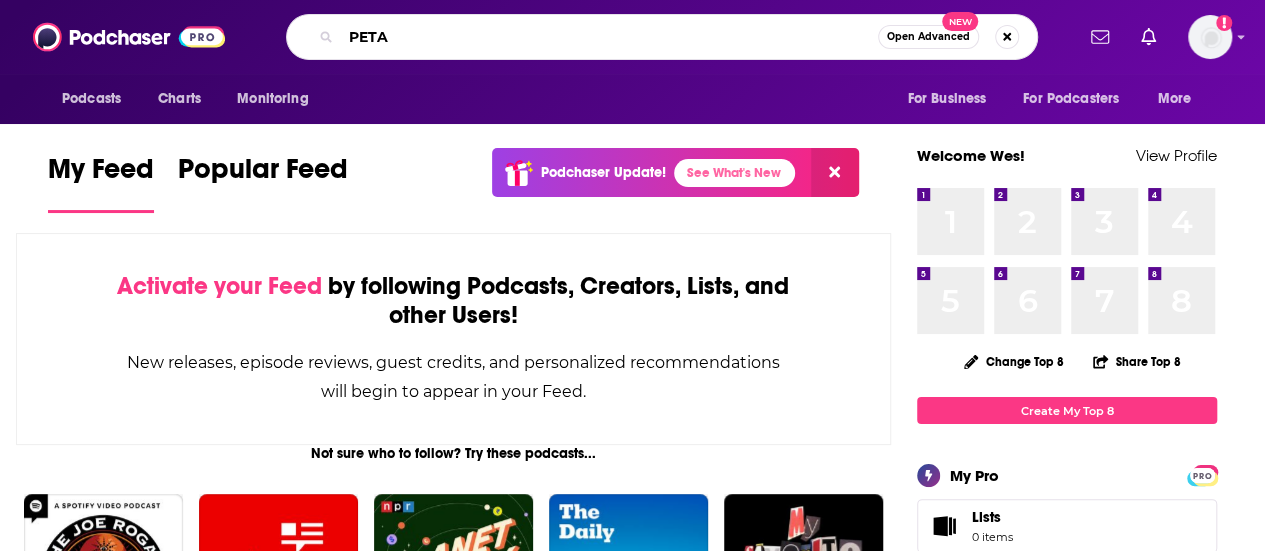 type on "PETA" 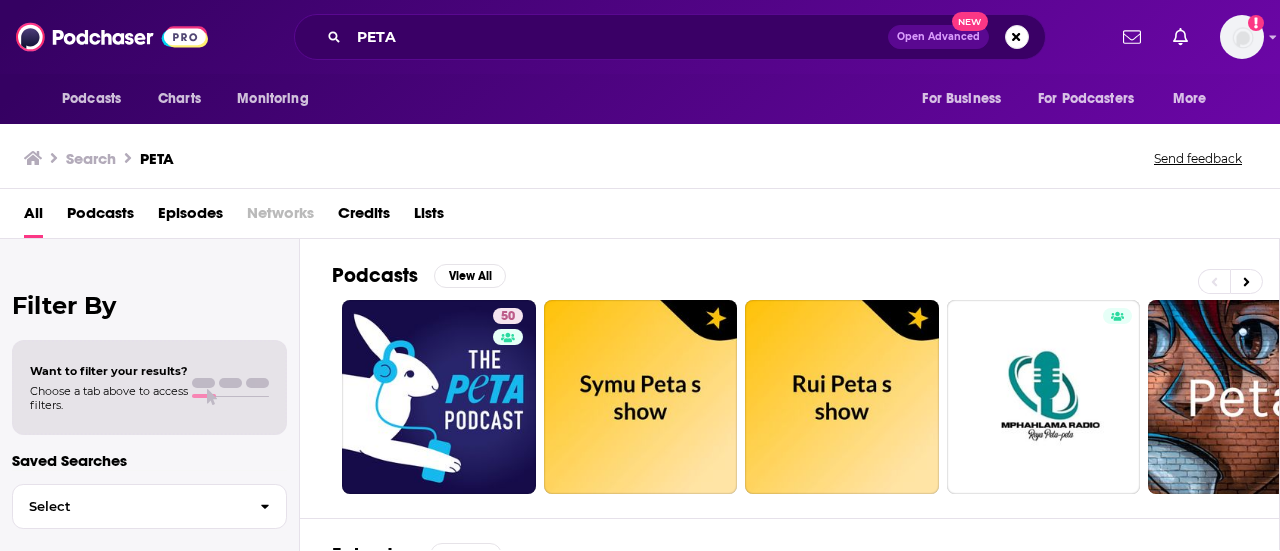 click on "Episodes" at bounding box center [190, 217] 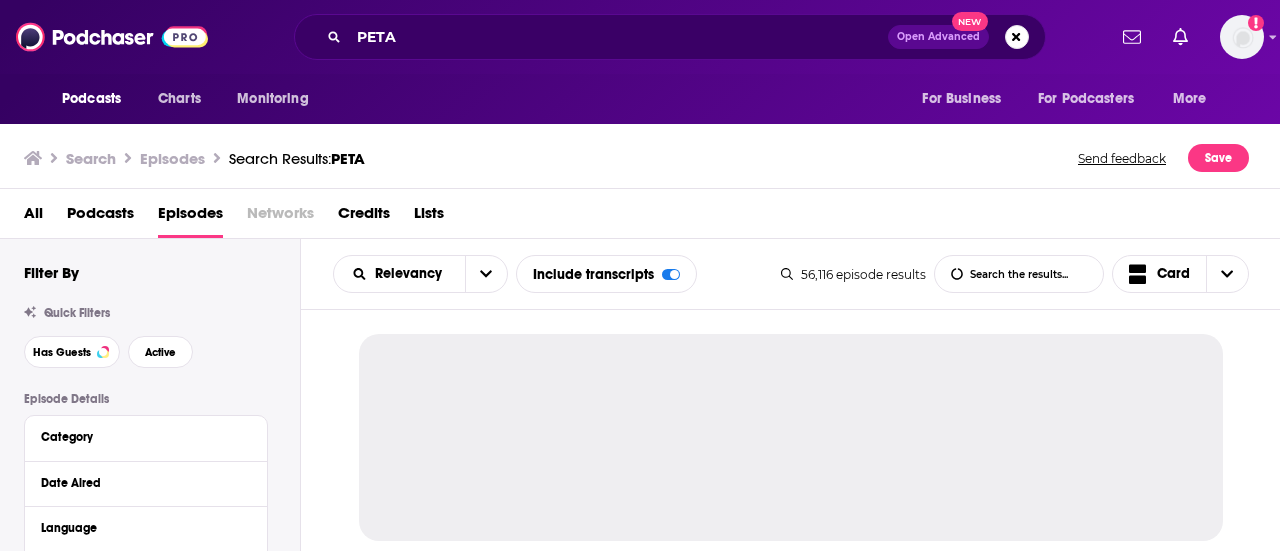 scroll, scrollTop: 100, scrollLeft: 0, axis: vertical 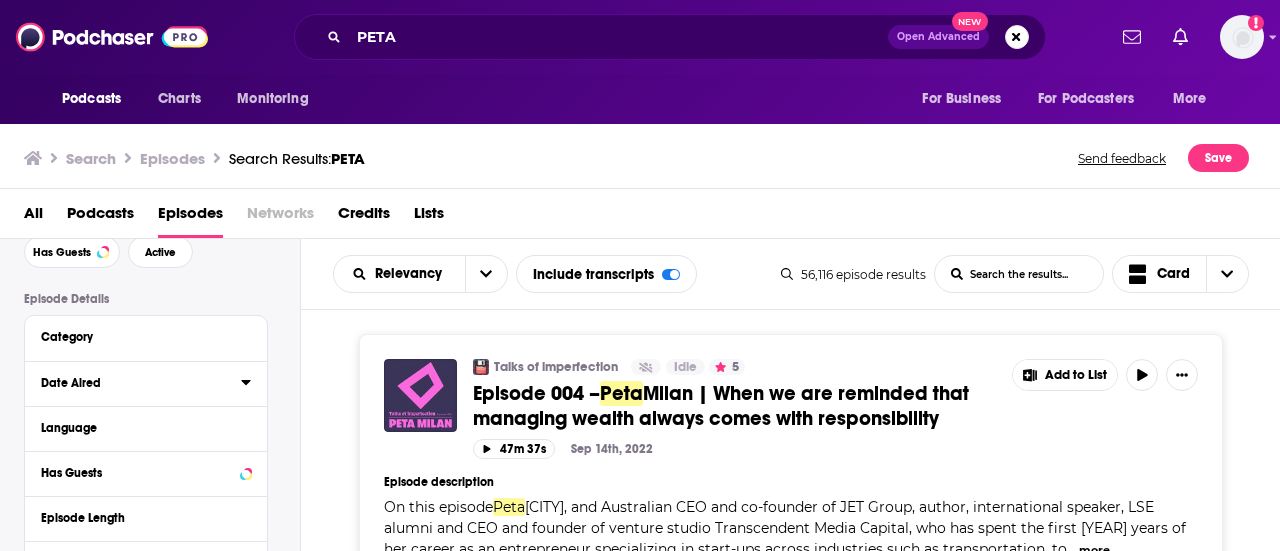 click 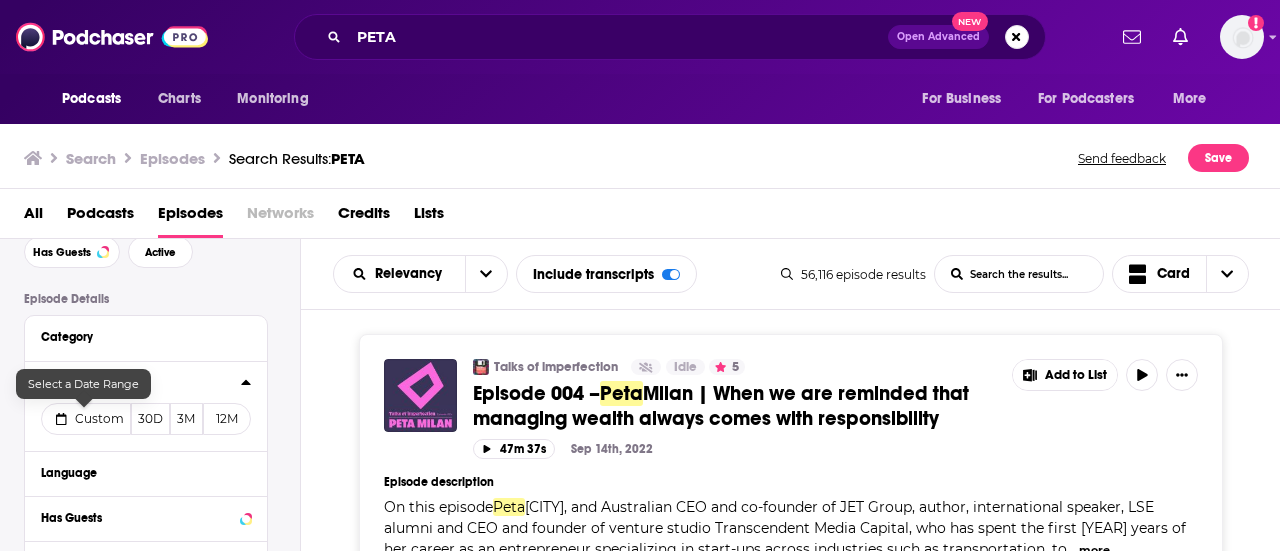 click on "Custom" at bounding box center (99, 418) 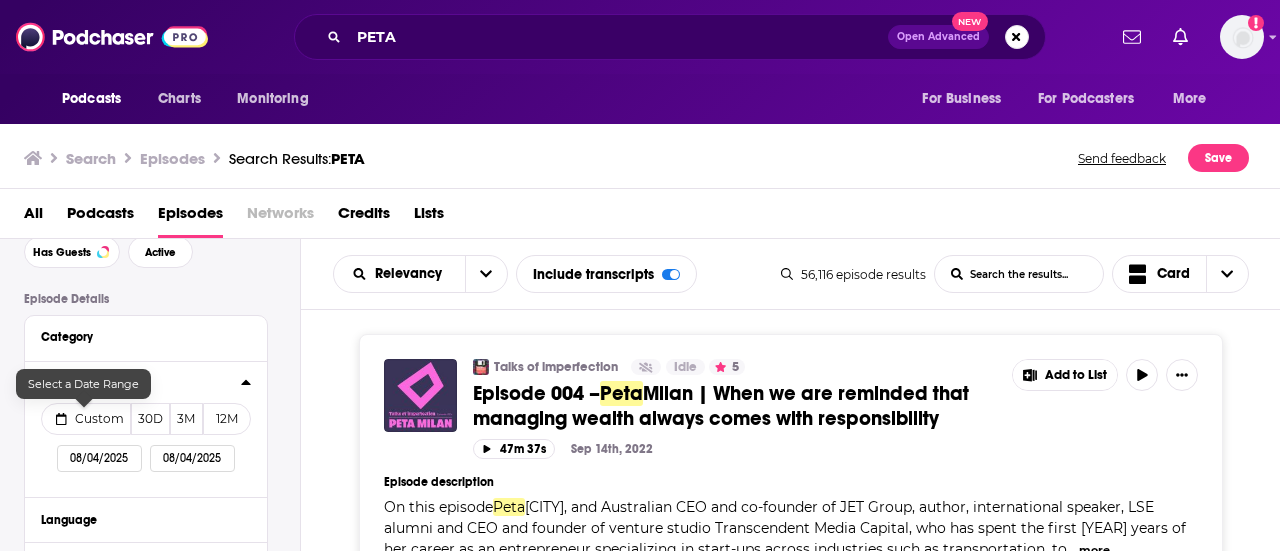 select on "7" 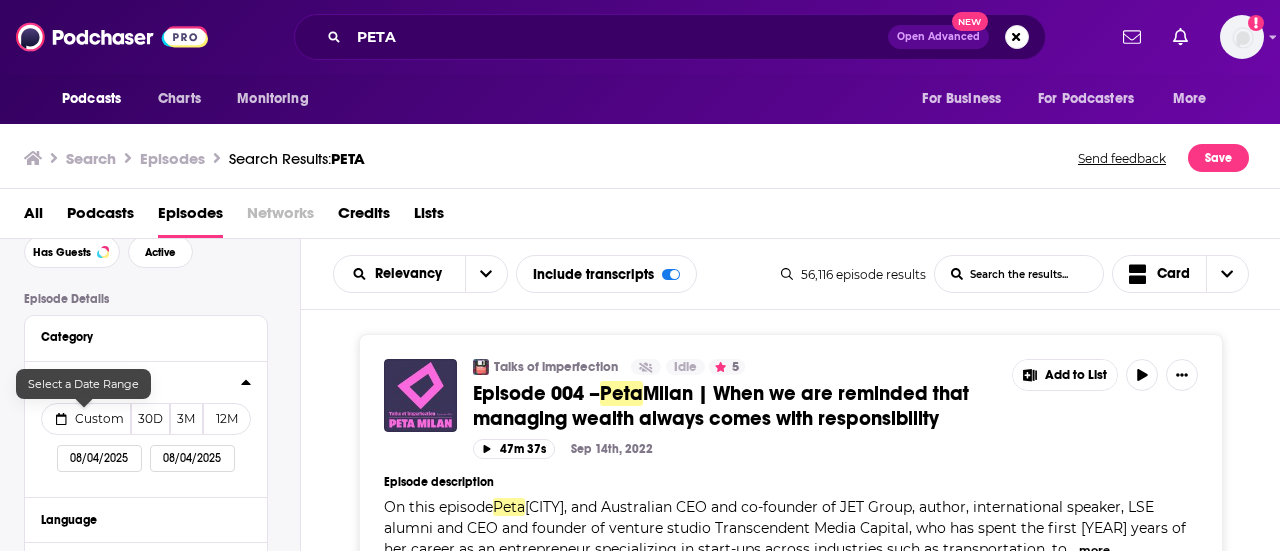 select on "2025" 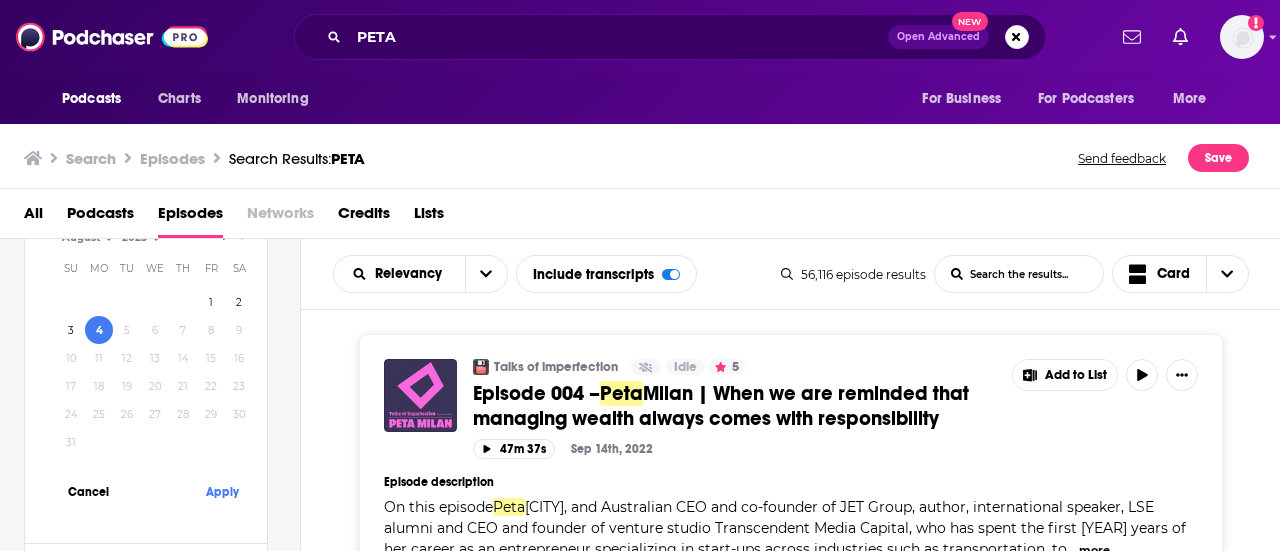 scroll, scrollTop: 400, scrollLeft: 0, axis: vertical 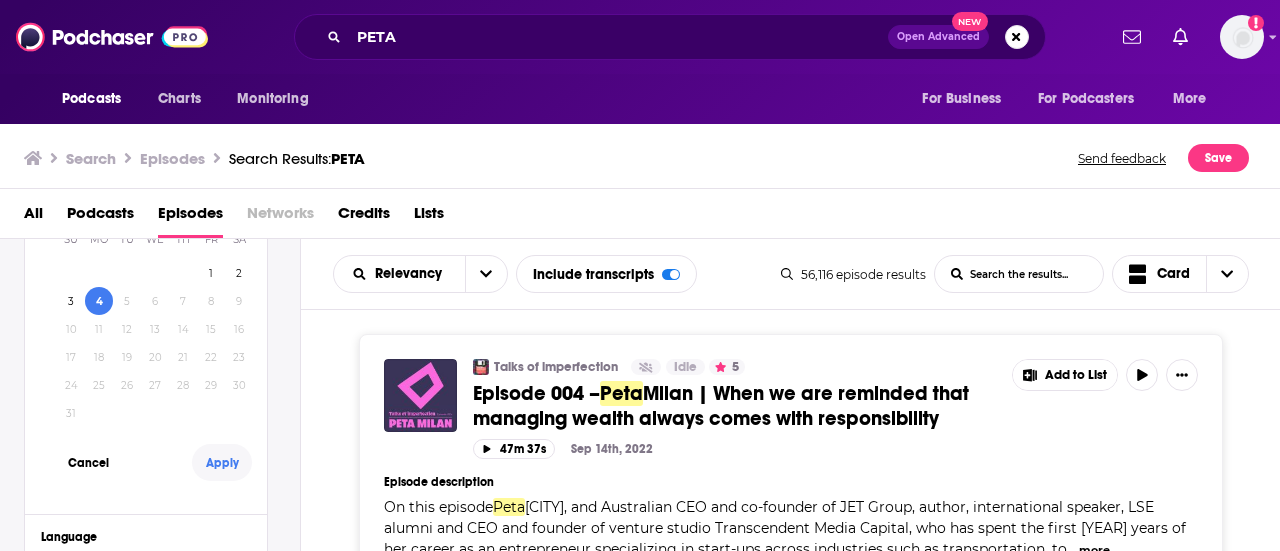 click on "Apply" at bounding box center [222, 462] 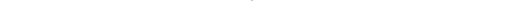 scroll, scrollTop: 453, scrollLeft: 0, axis: vertical 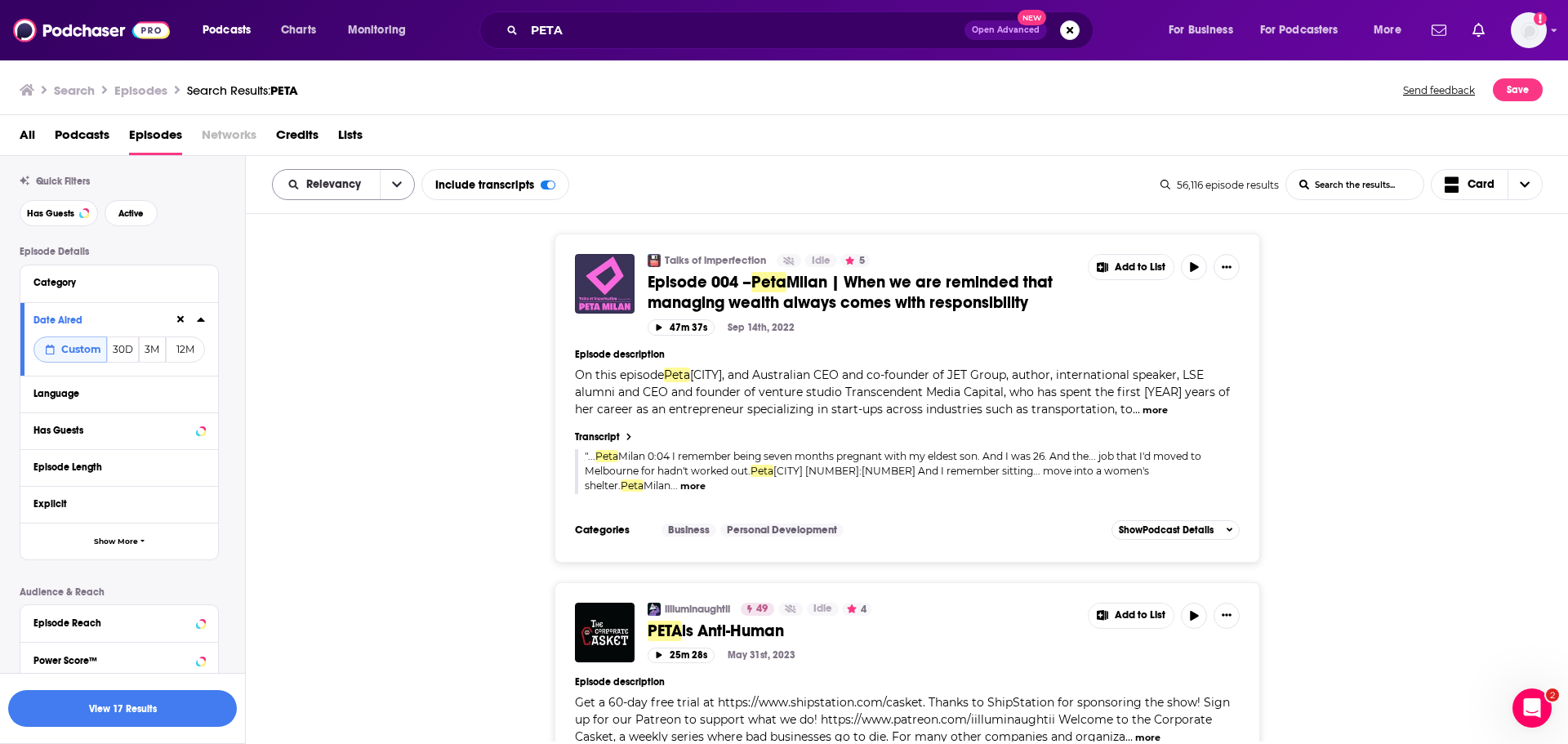 click on "Relevancy" at bounding box center (326, 185) 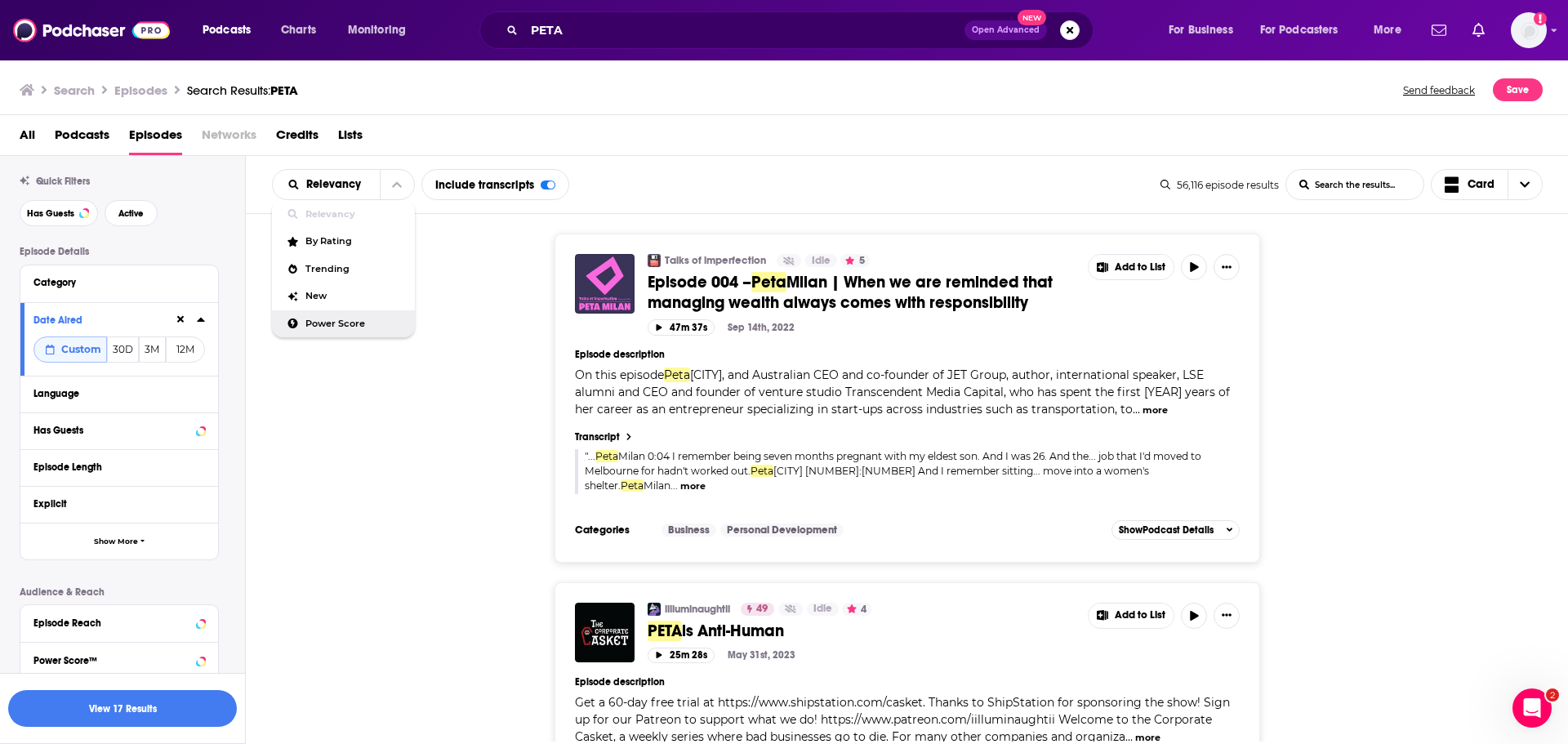 click on "Power Score" at bounding box center (354, 323) 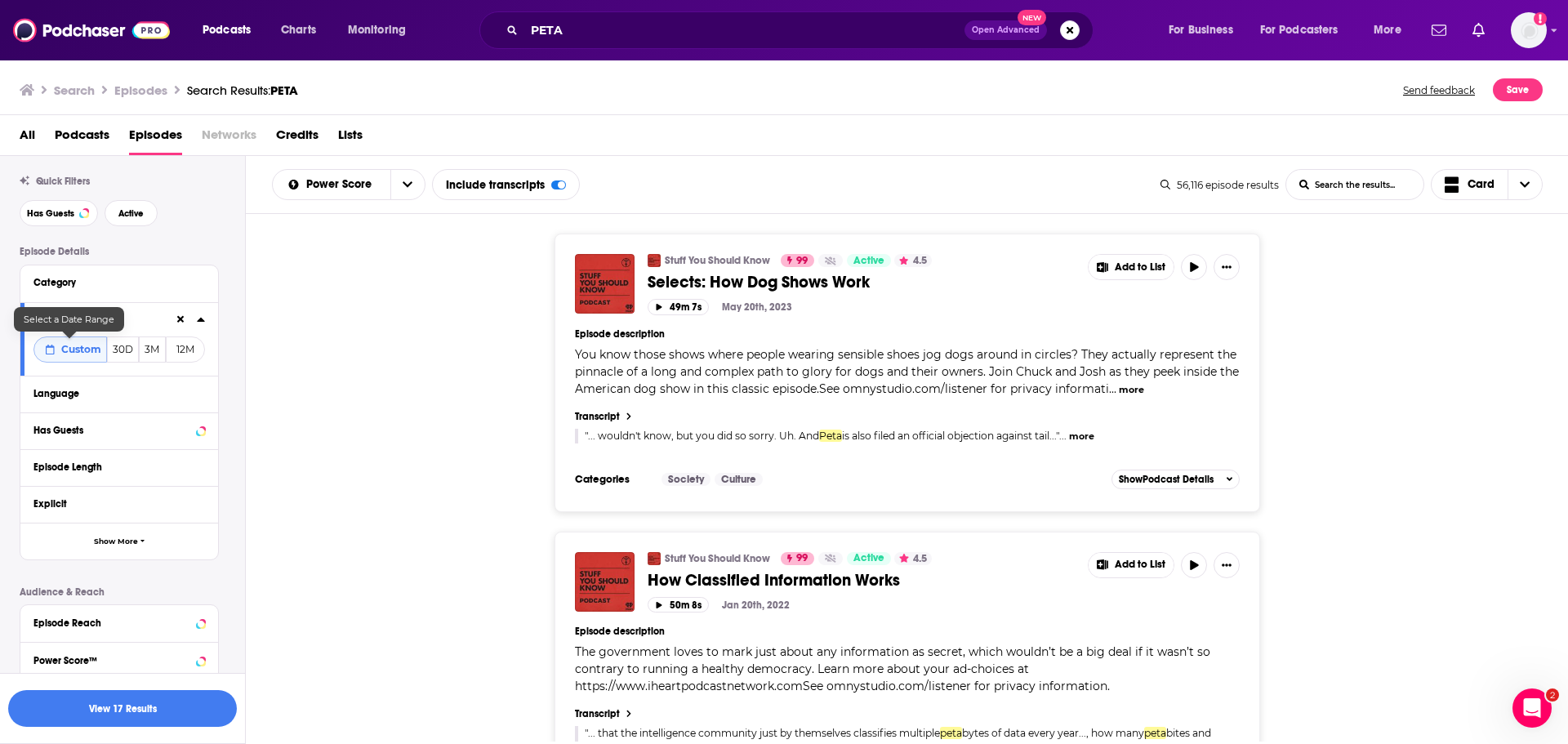 click on "Custom" at bounding box center [81, 349] 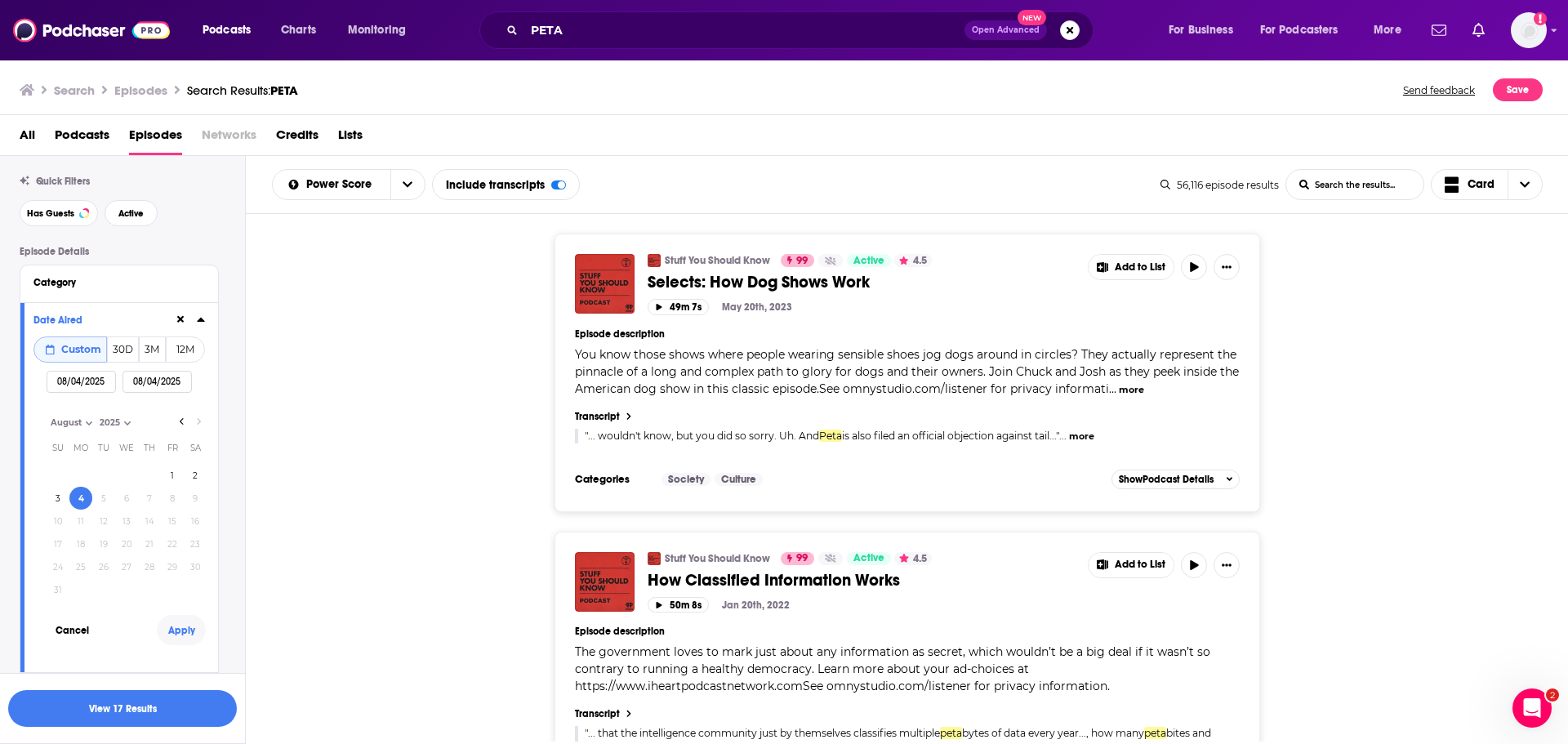 click on "Apply" at bounding box center (181, 630) 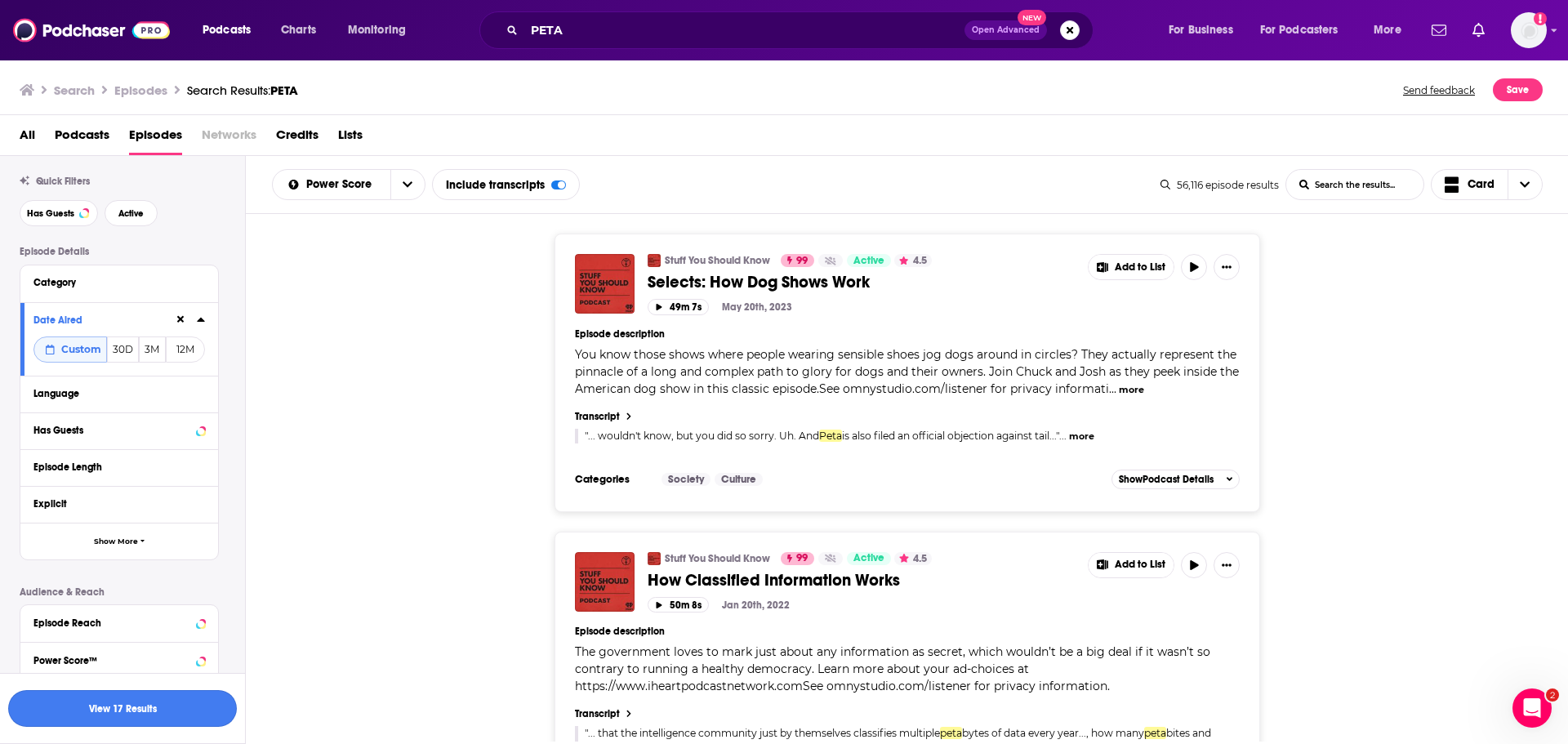 click on "View 17 Results" at bounding box center [122, 708] 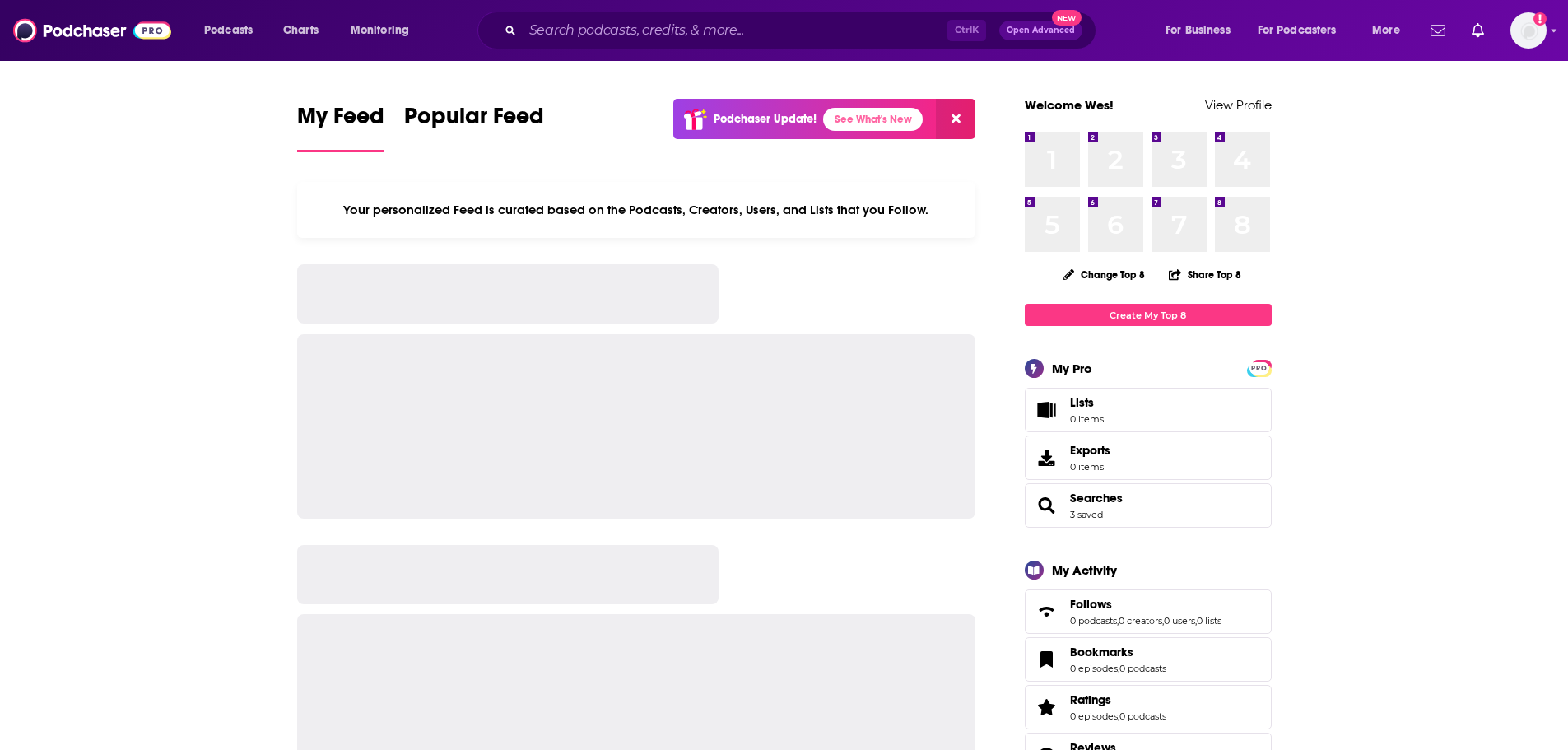 scroll, scrollTop: 0, scrollLeft: 0, axis: both 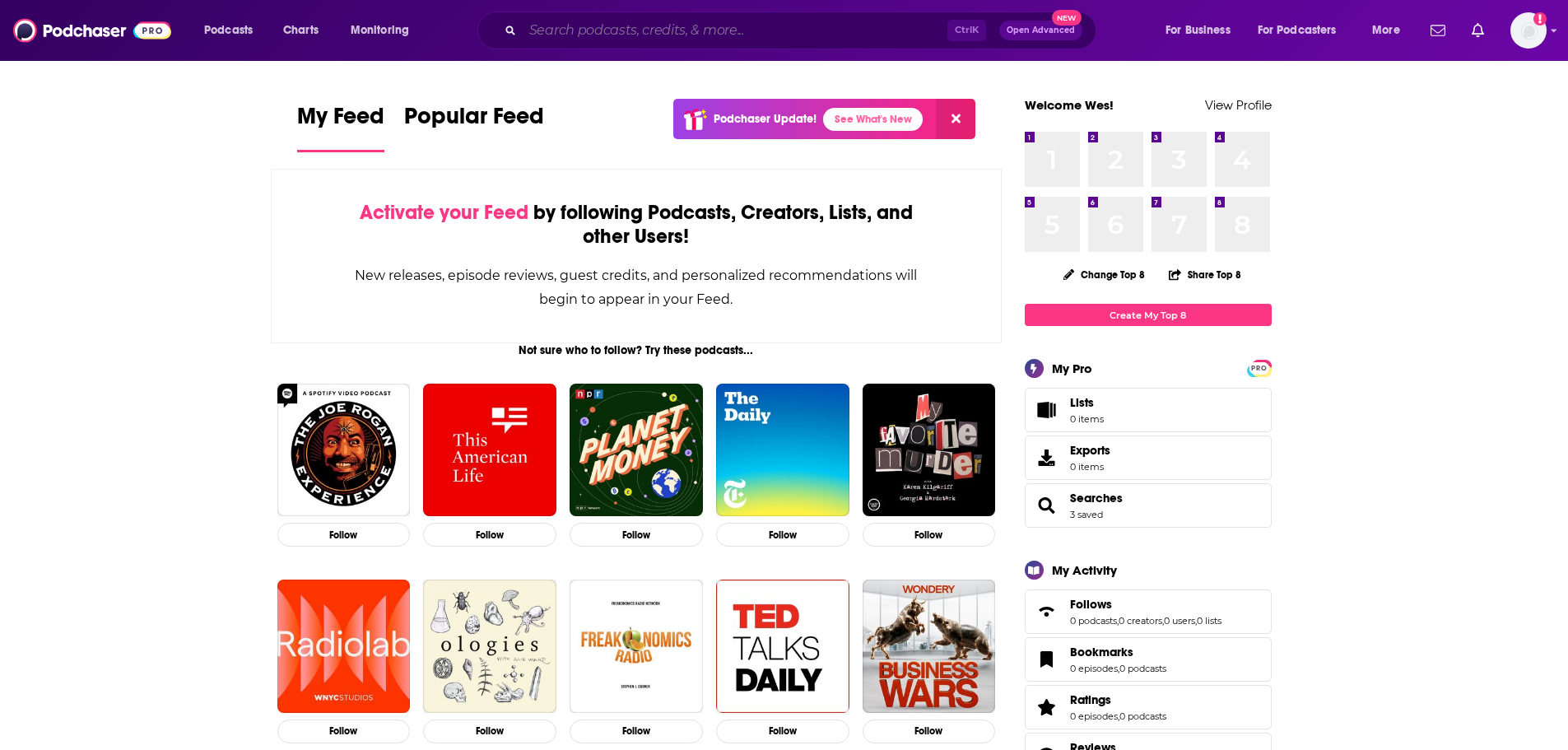click at bounding box center [735, 30] 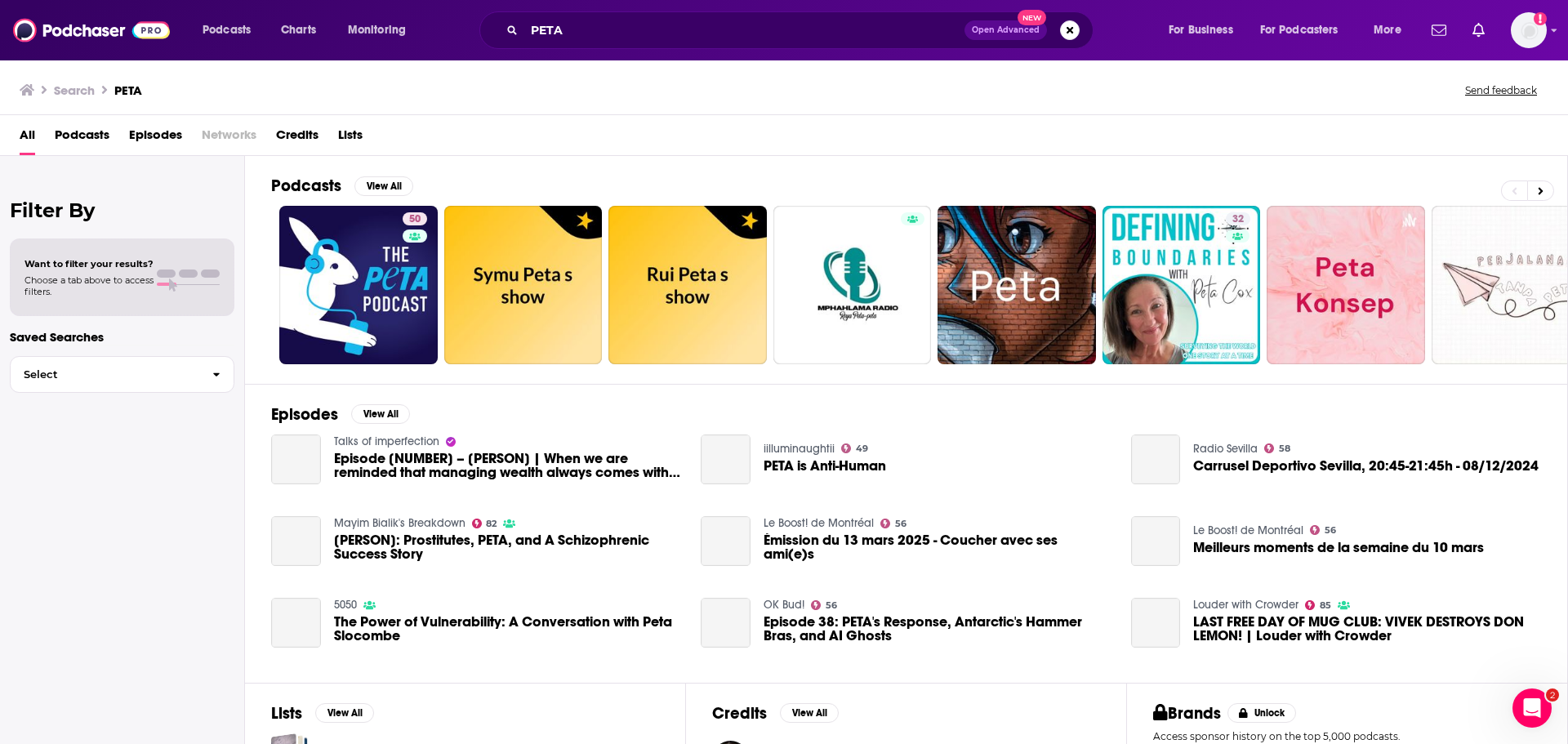scroll, scrollTop: 0, scrollLeft: 0, axis: both 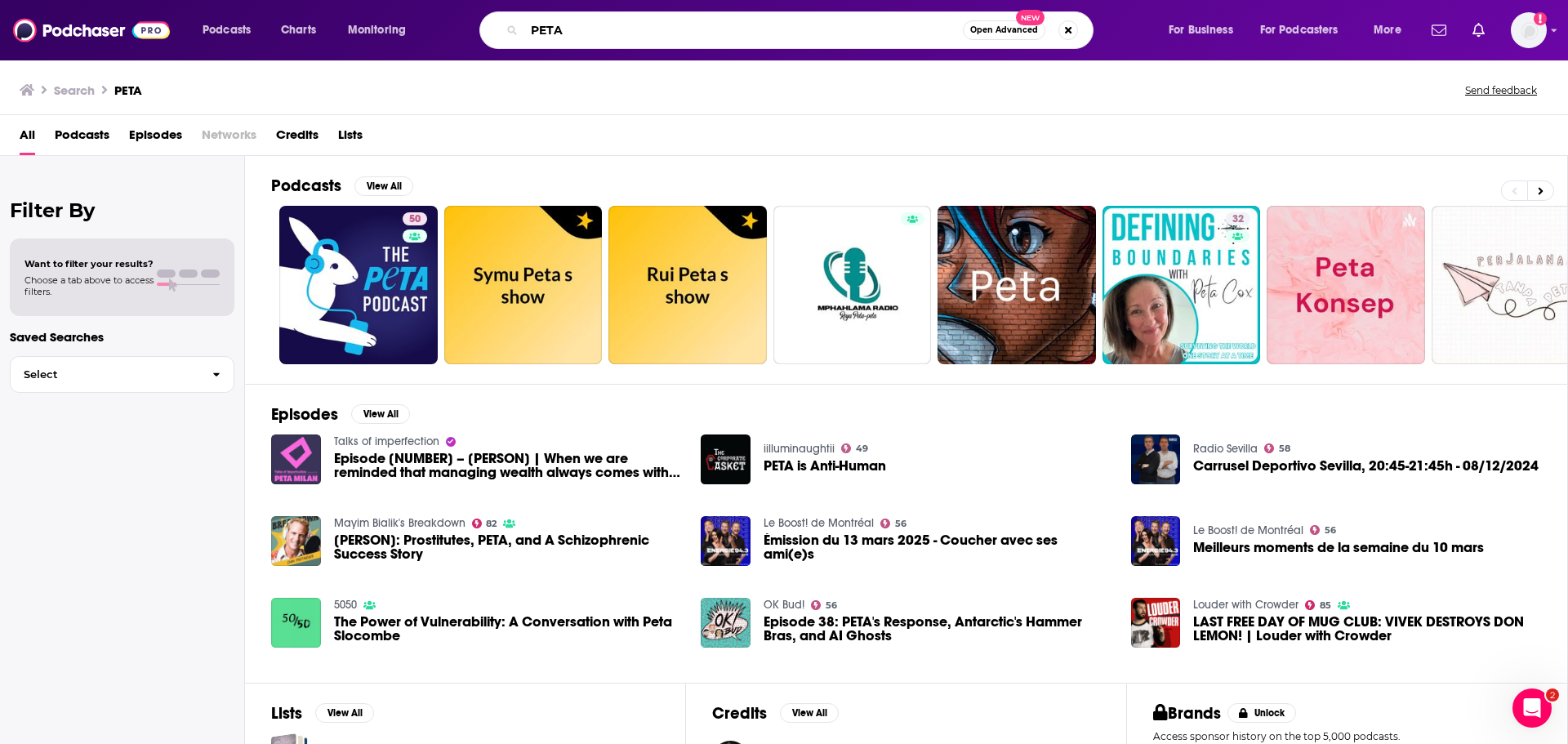 drag, startPoint x: 642, startPoint y: 36, endPoint x: 393, endPoint y: 33, distance: 249.01807 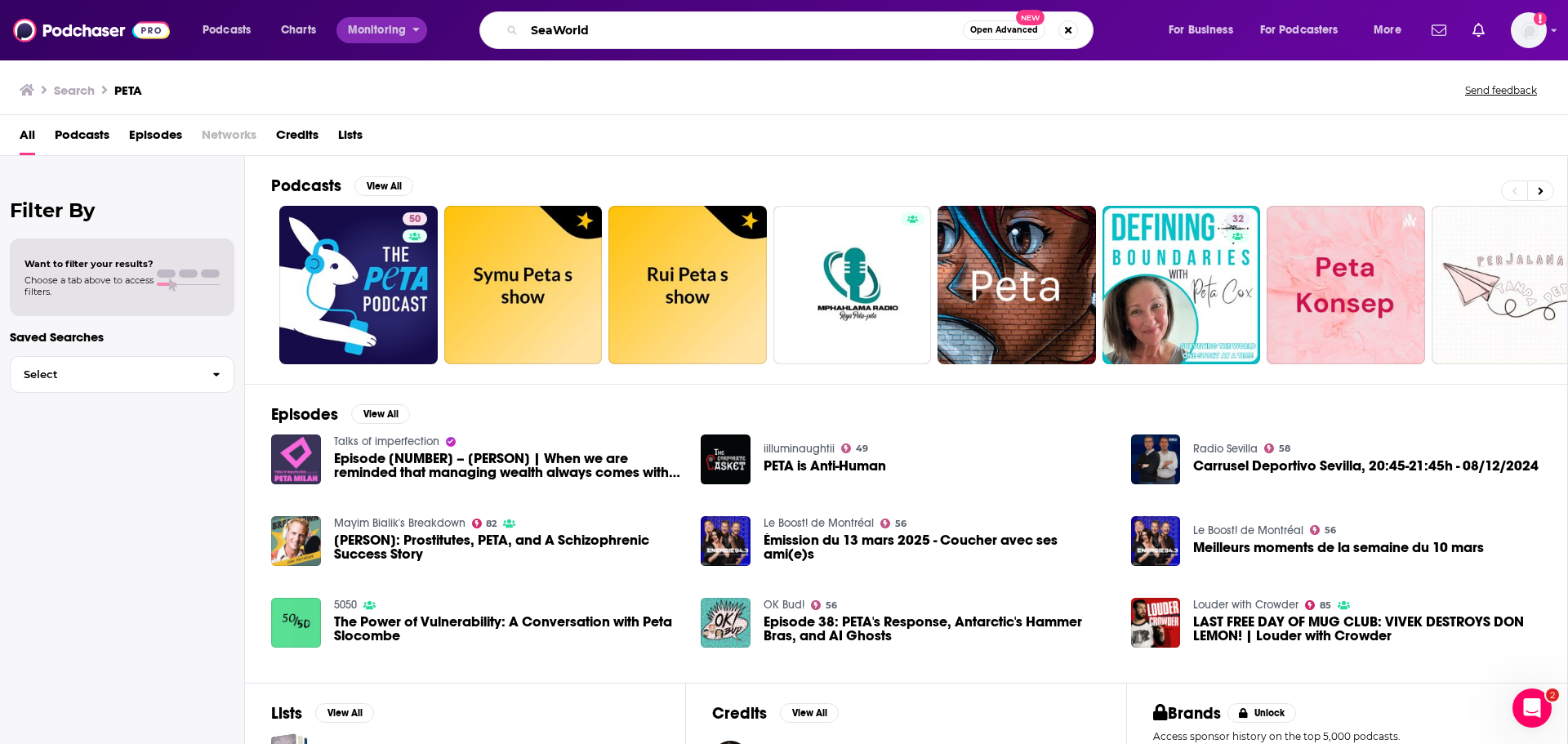 type on "SeaWorld" 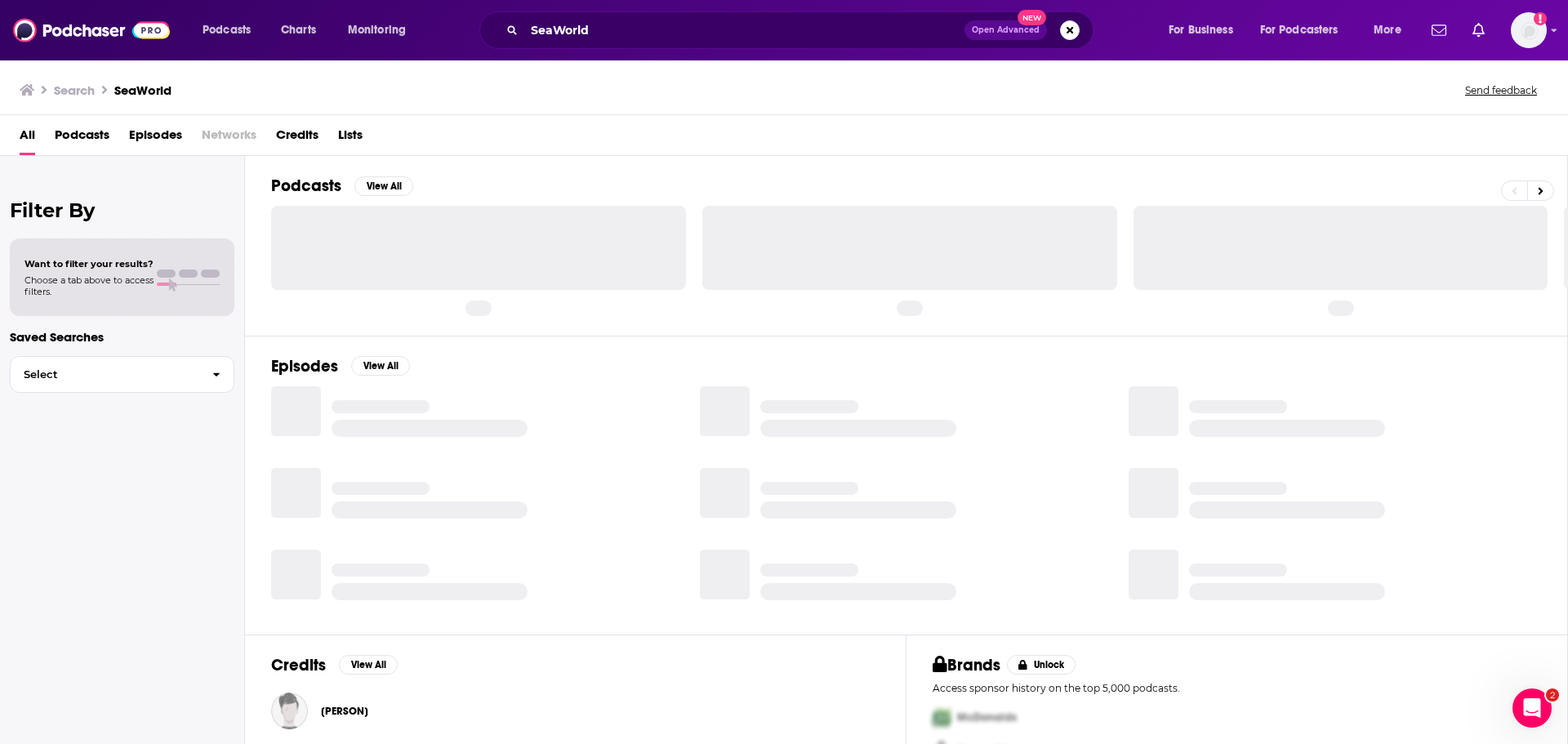 click on "Episodes" at bounding box center (155, 138) 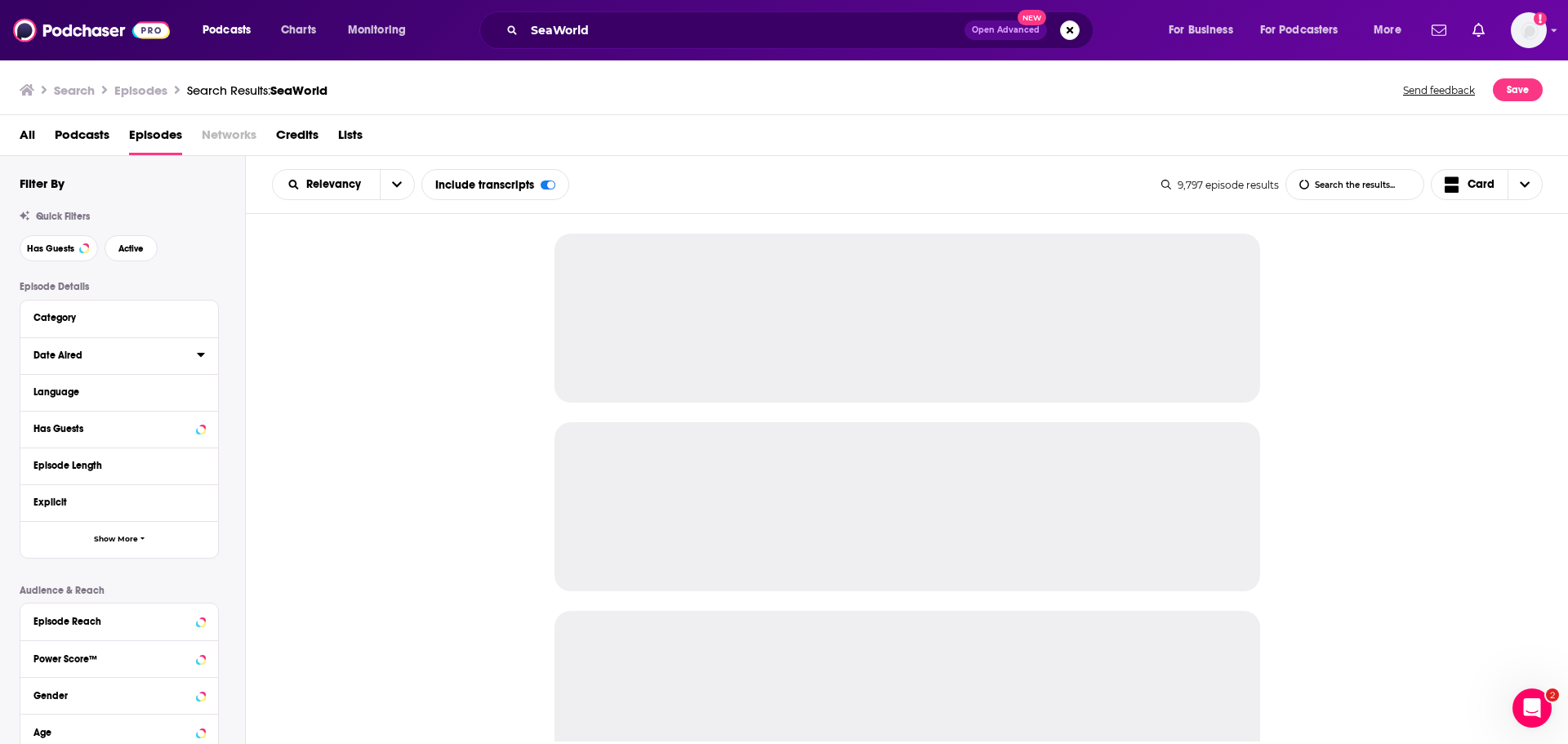click 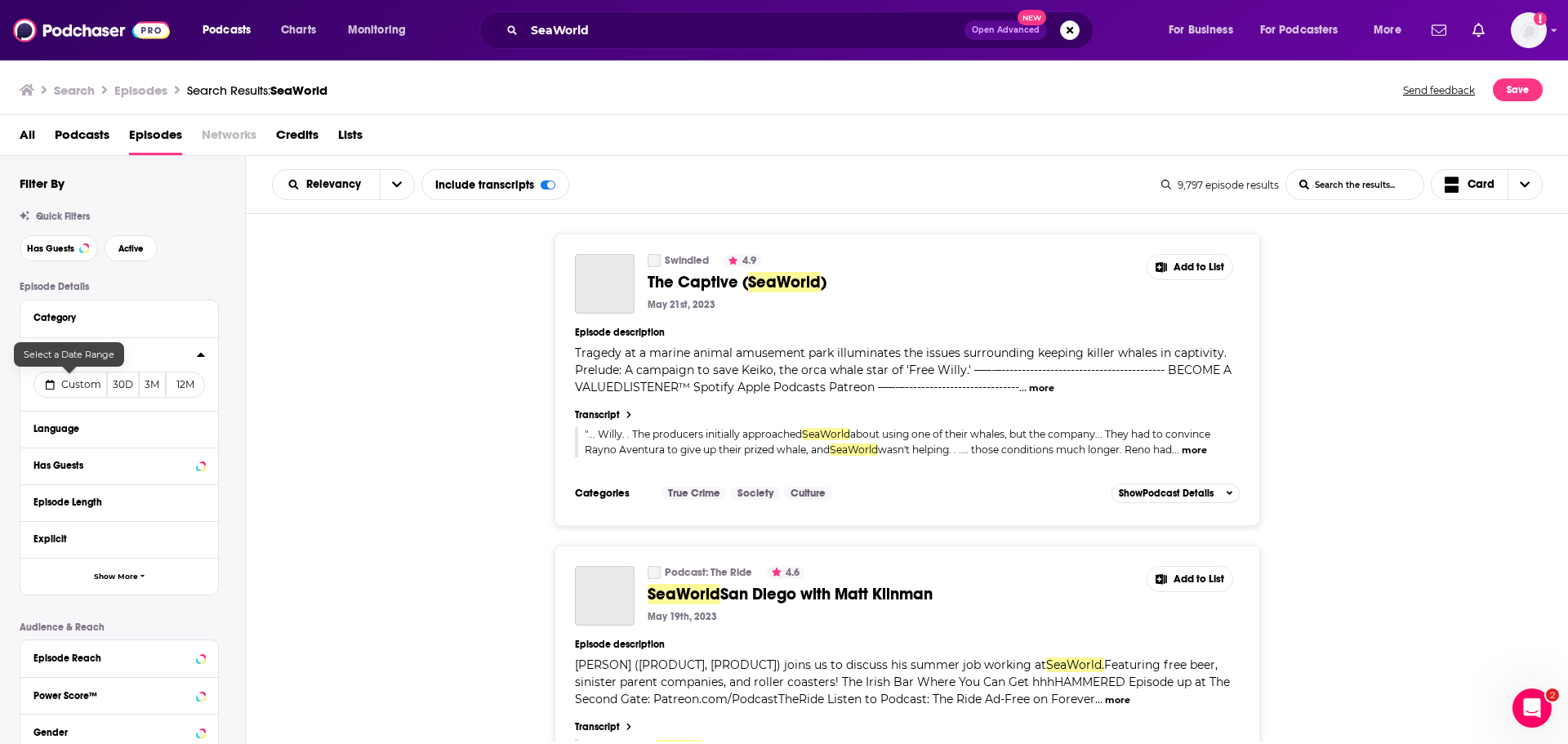 click on "Custom" at bounding box center (81, 384) 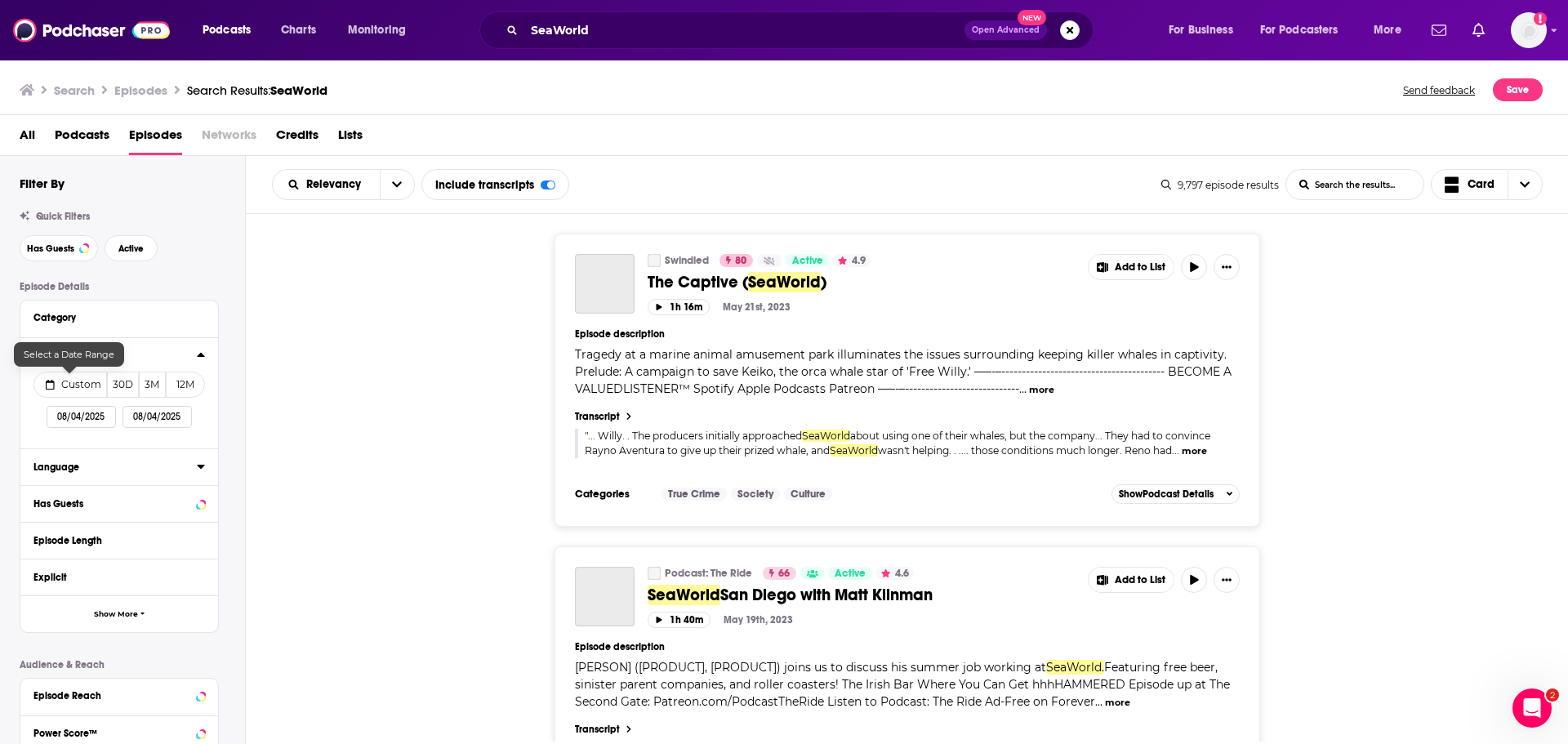 select on "7" 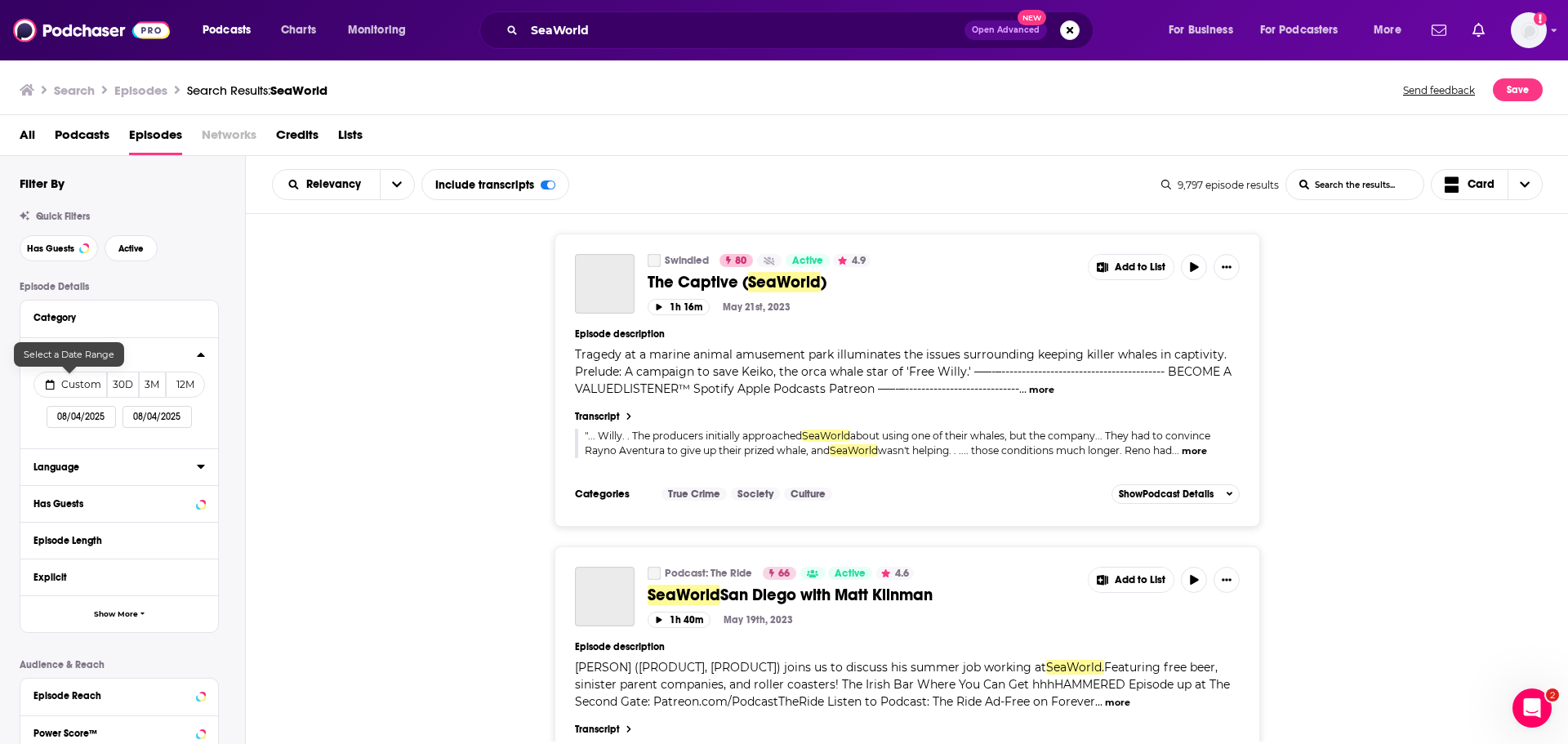 select on "2025" 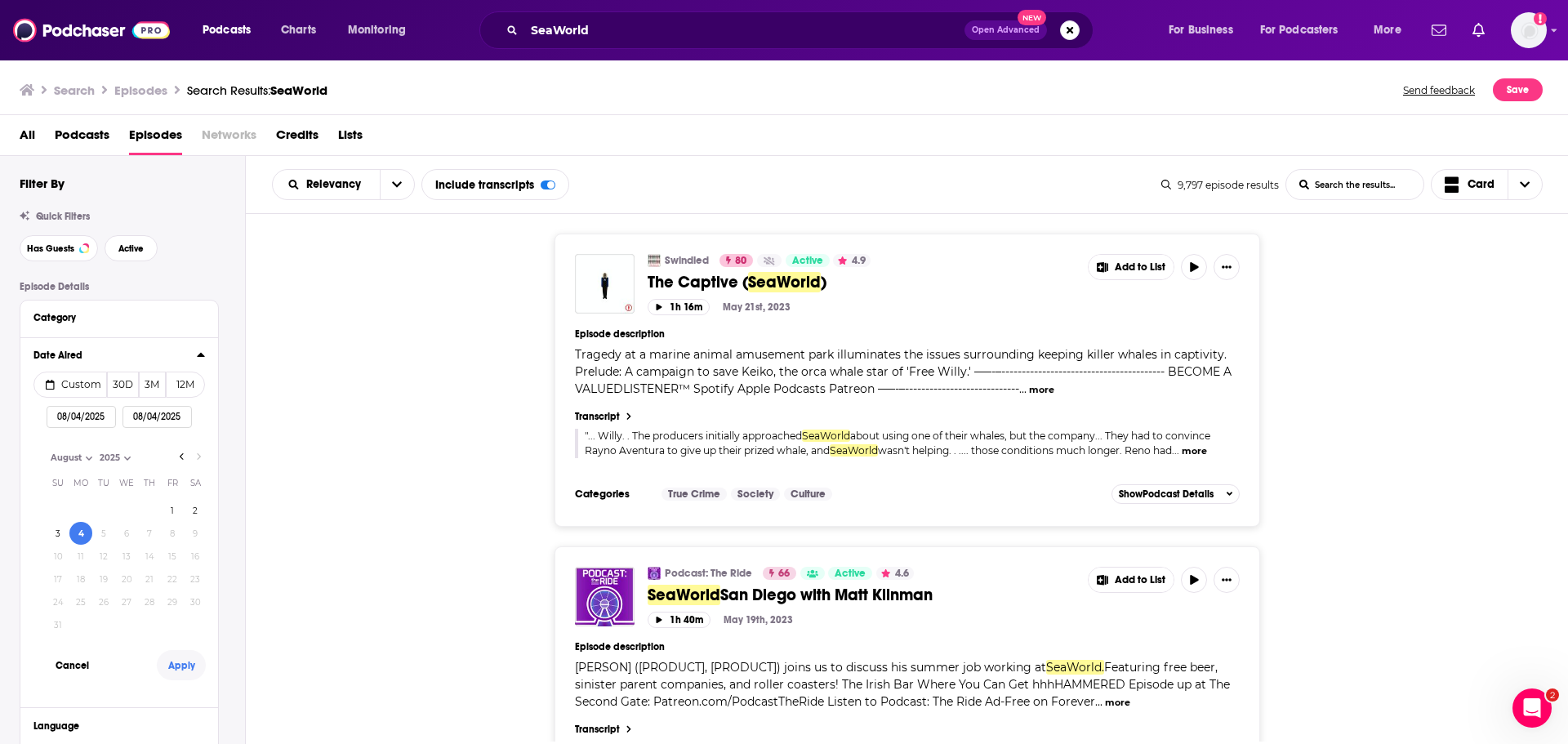 click on "Apply" at bounding box center [181, 665] 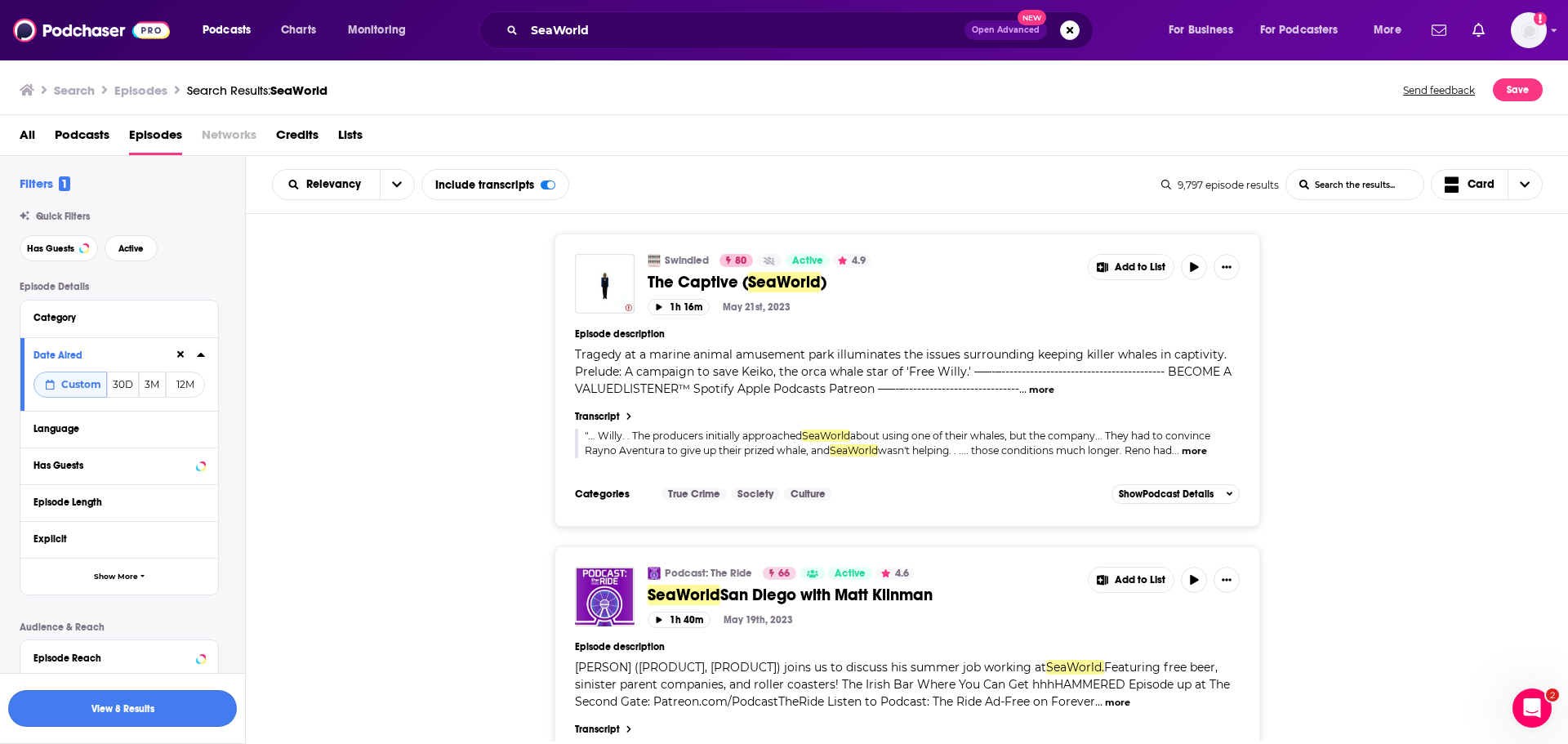 click on "View 8 Results" at bounding box center [122, 708] 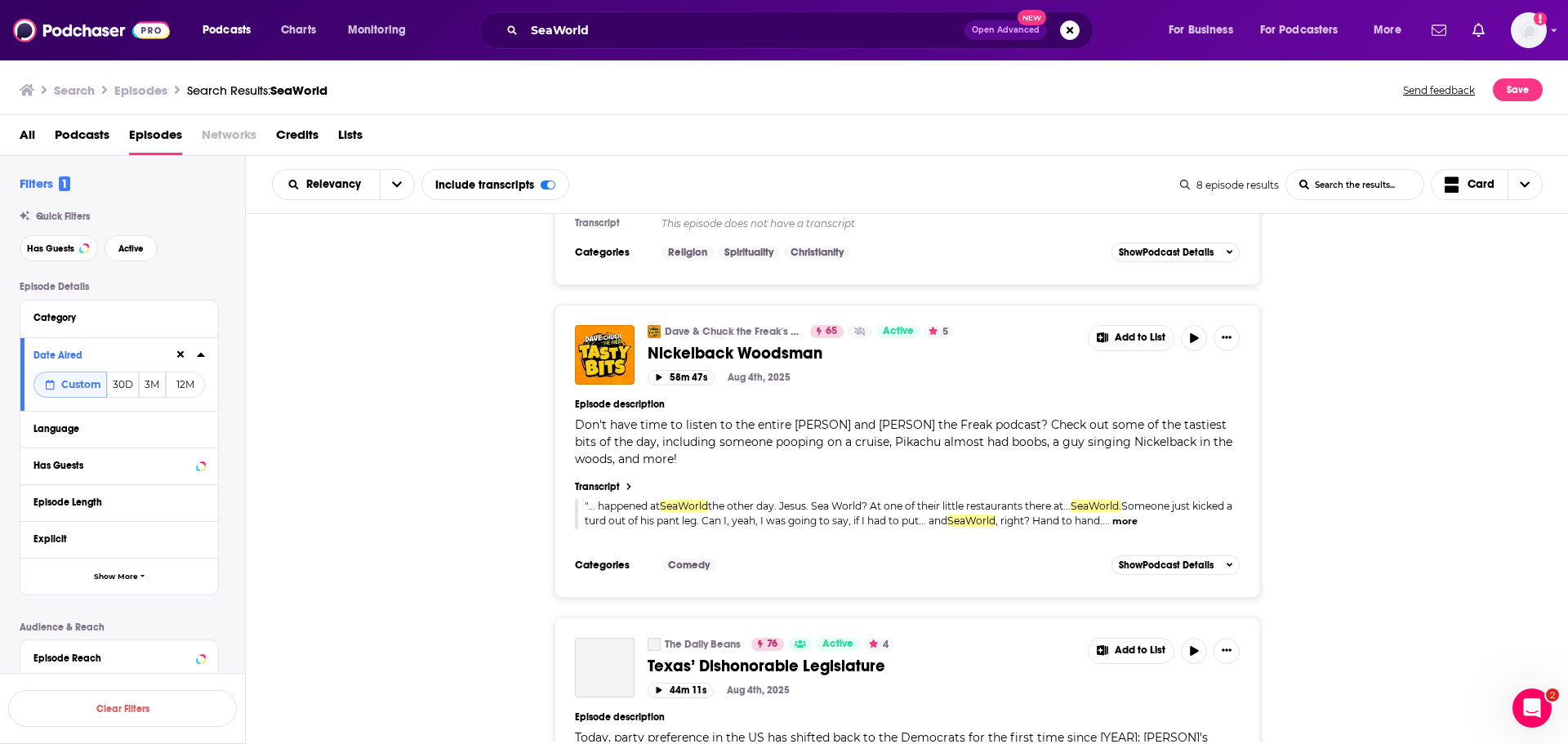 scroll, scrollTop: 163, scrollLeft: 0, axis: vertical 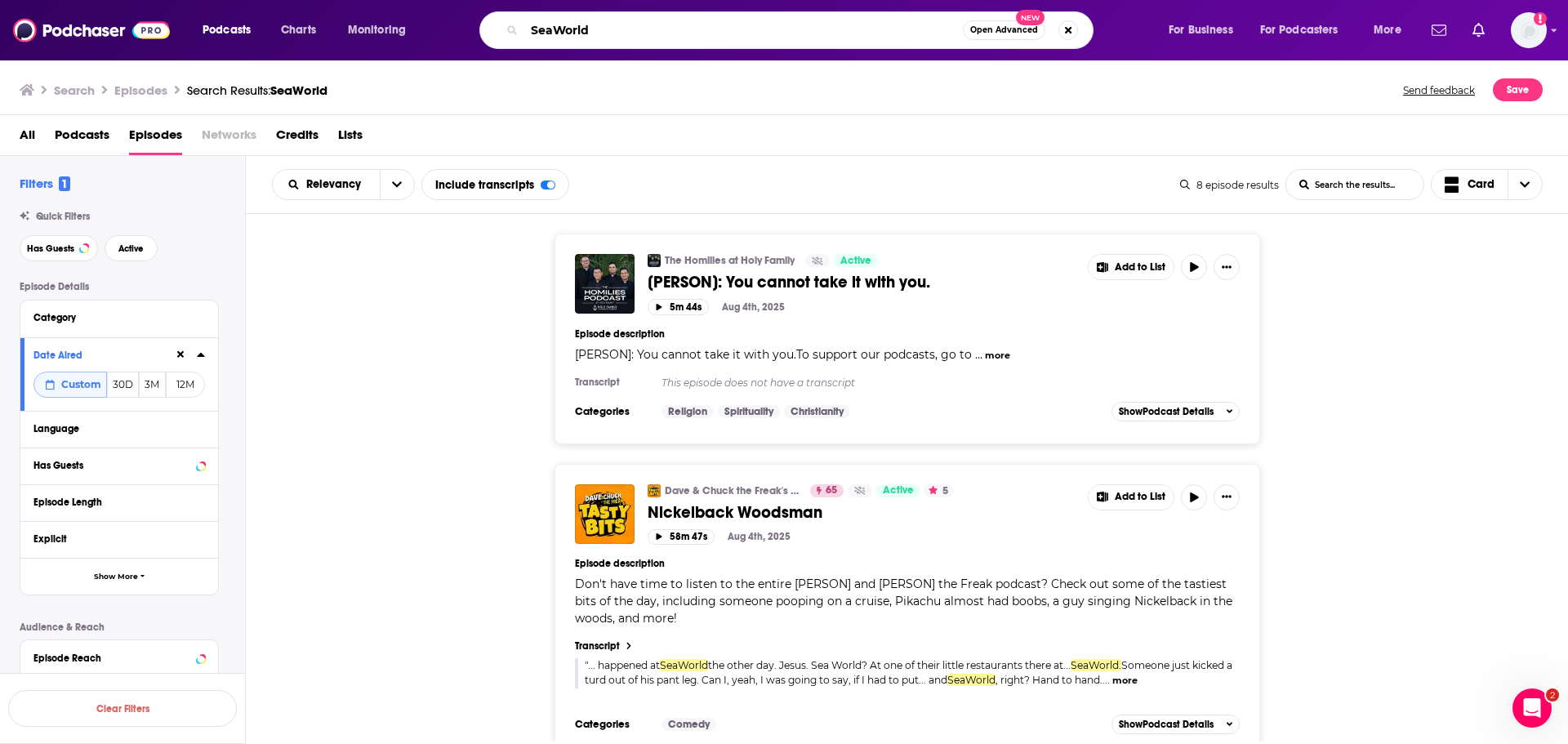 drag, startPoint x: 606, startPoint y: 28, endPoint x: 296, endPoint y: 12, distance: 310.4126 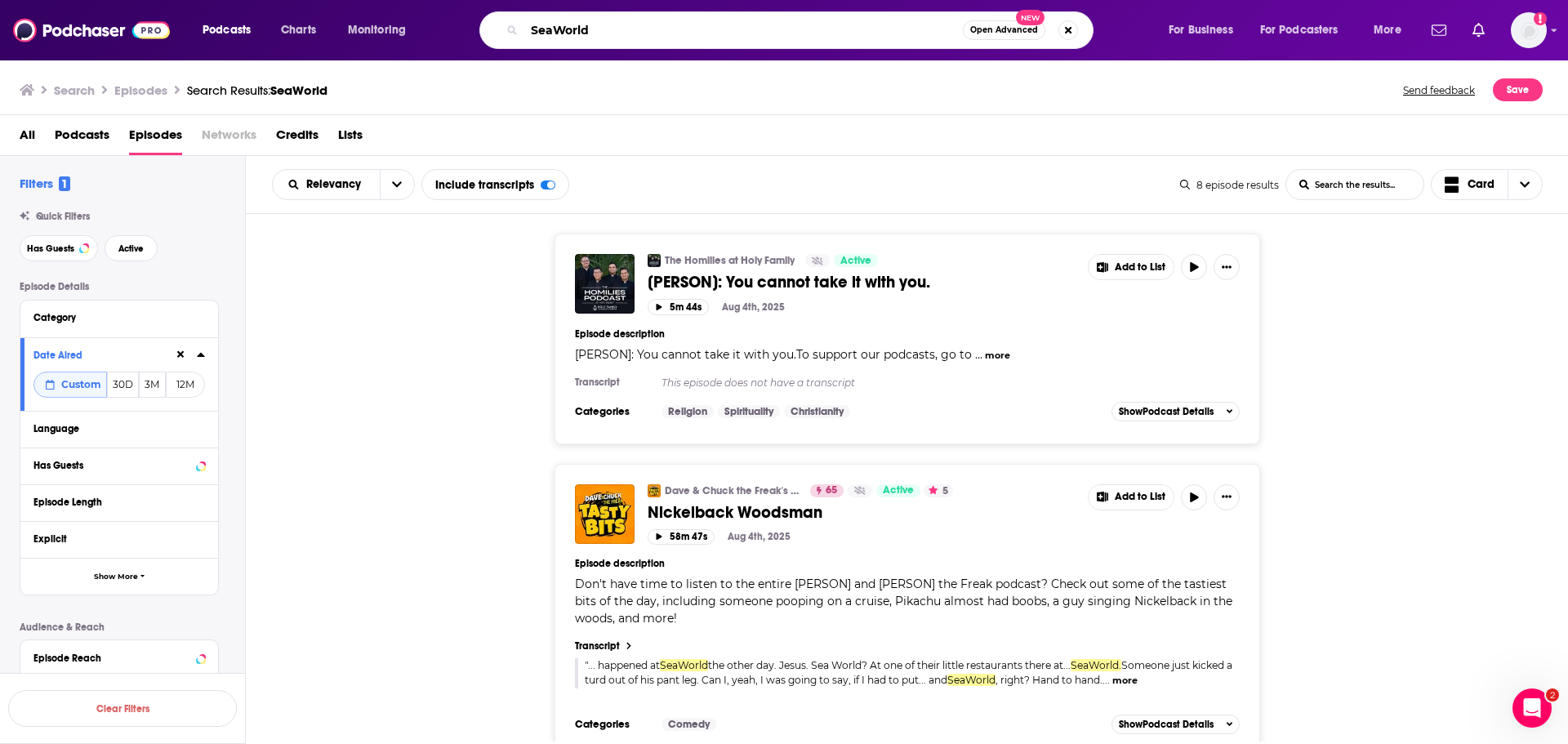 click on "Podcasts Charts Monitoring SeaWorld Open Advanced New For Business For Podcasters More" at bounding box center (804, 30) 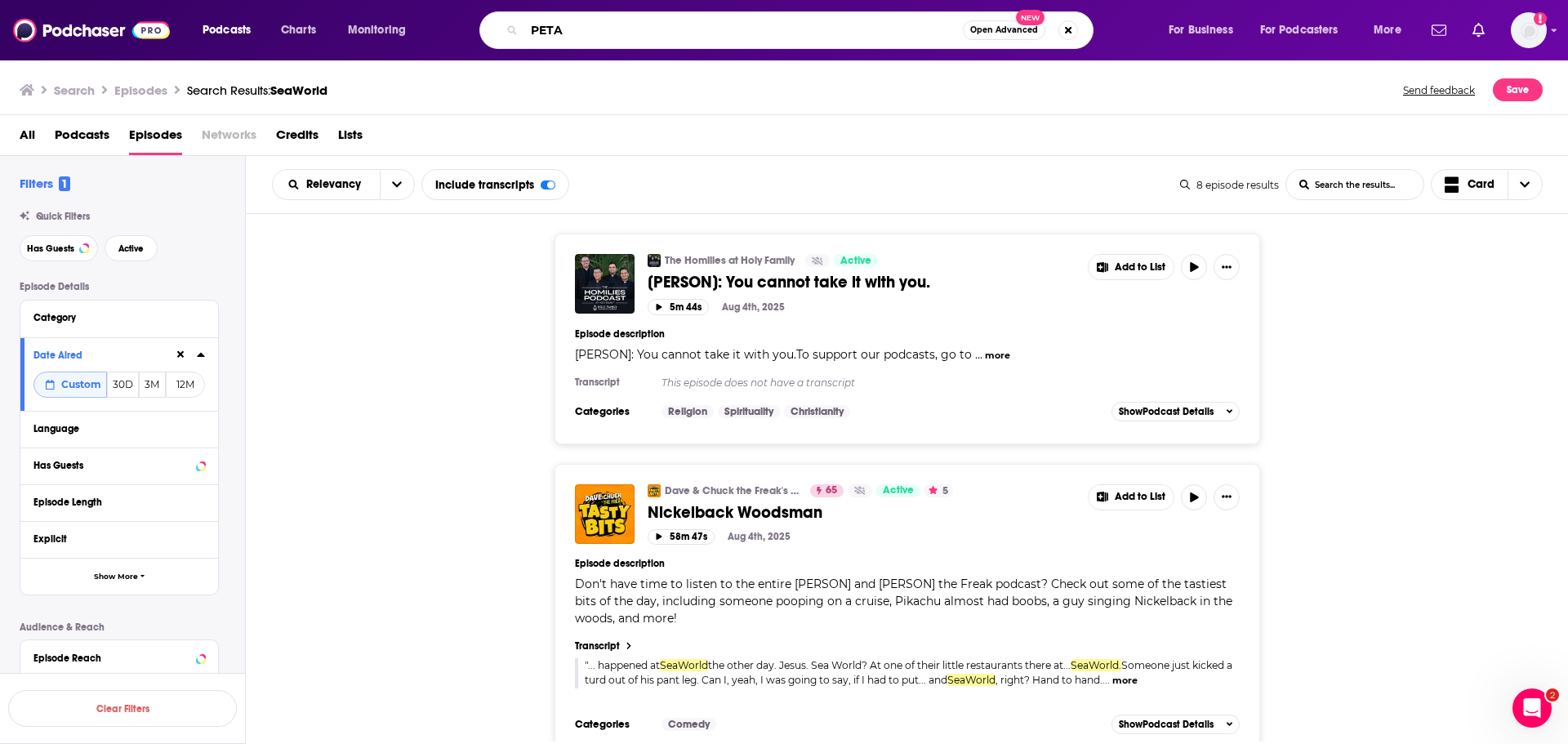 type on "PETA" 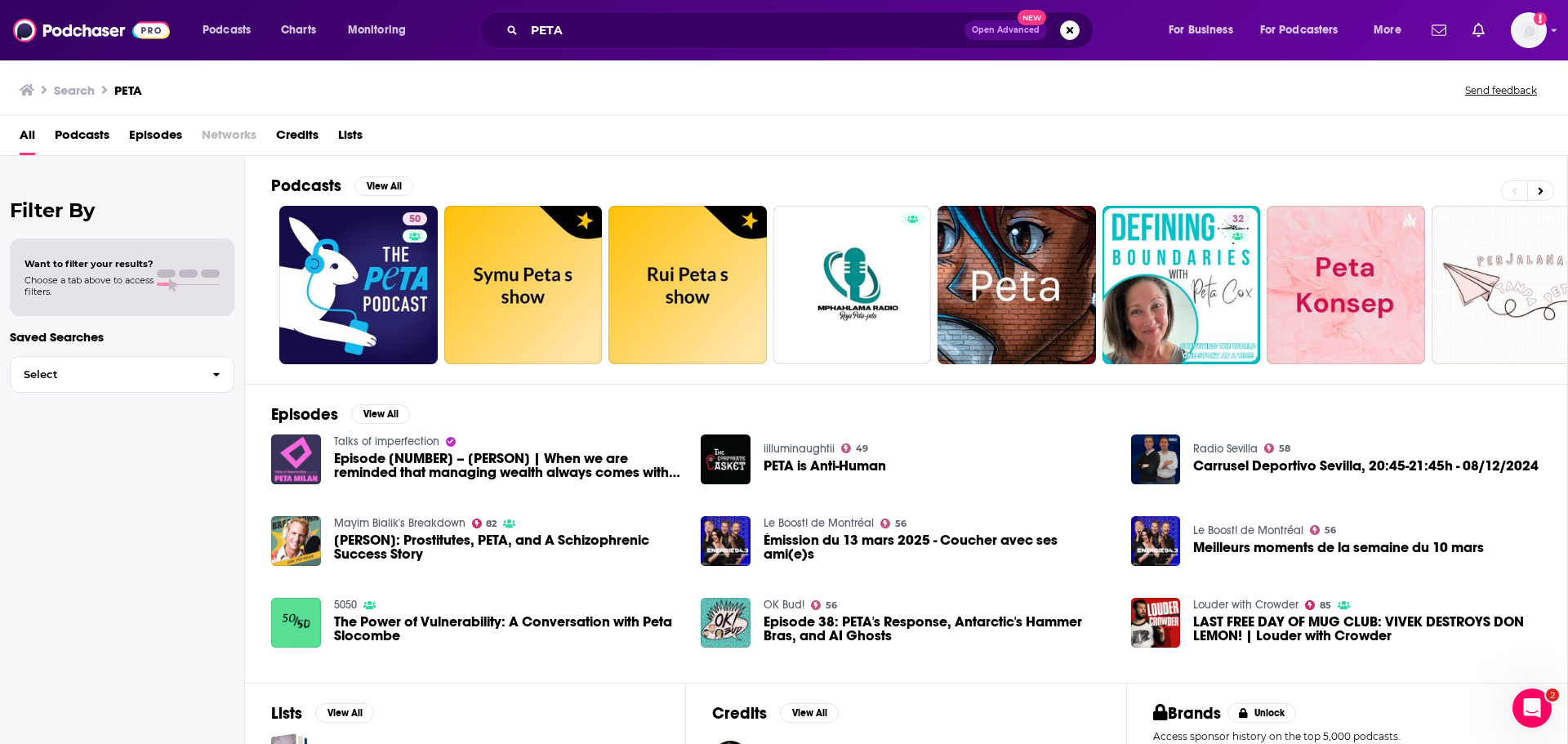 click on "Episodes" at bounding box center (155, 138) 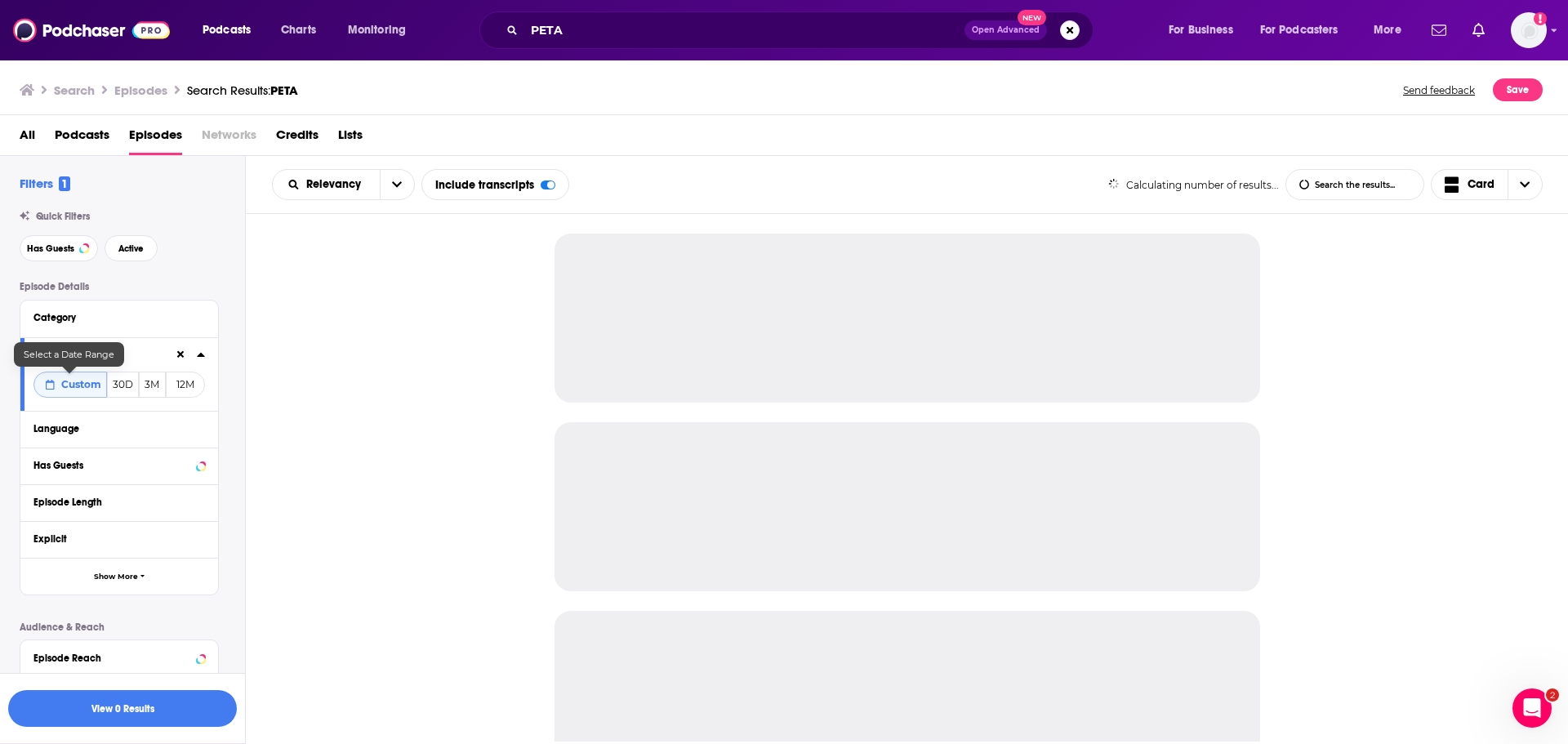 click on "Custom" at bounding box center [81, 384] 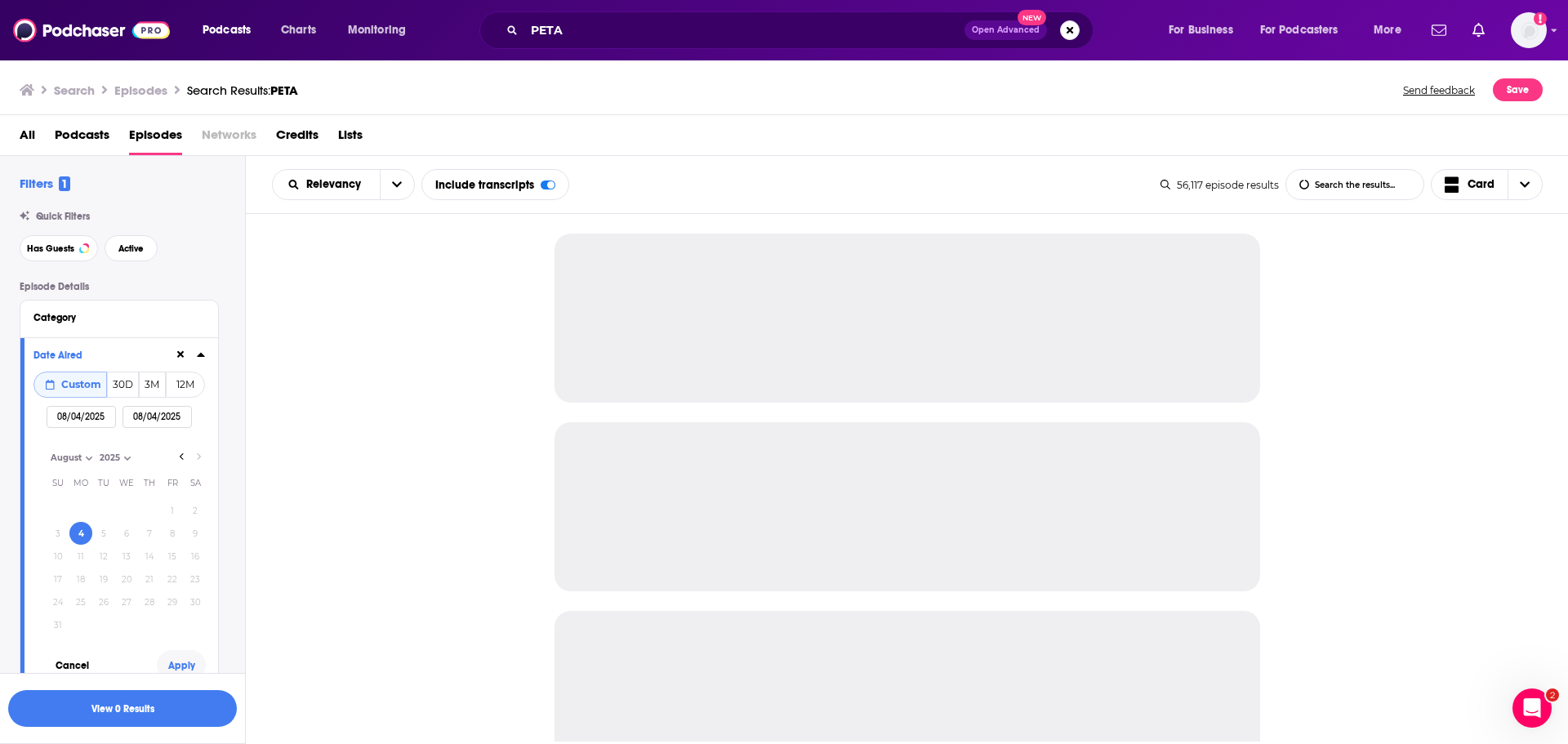 click on "Apply" at bounding box center [181, 665] 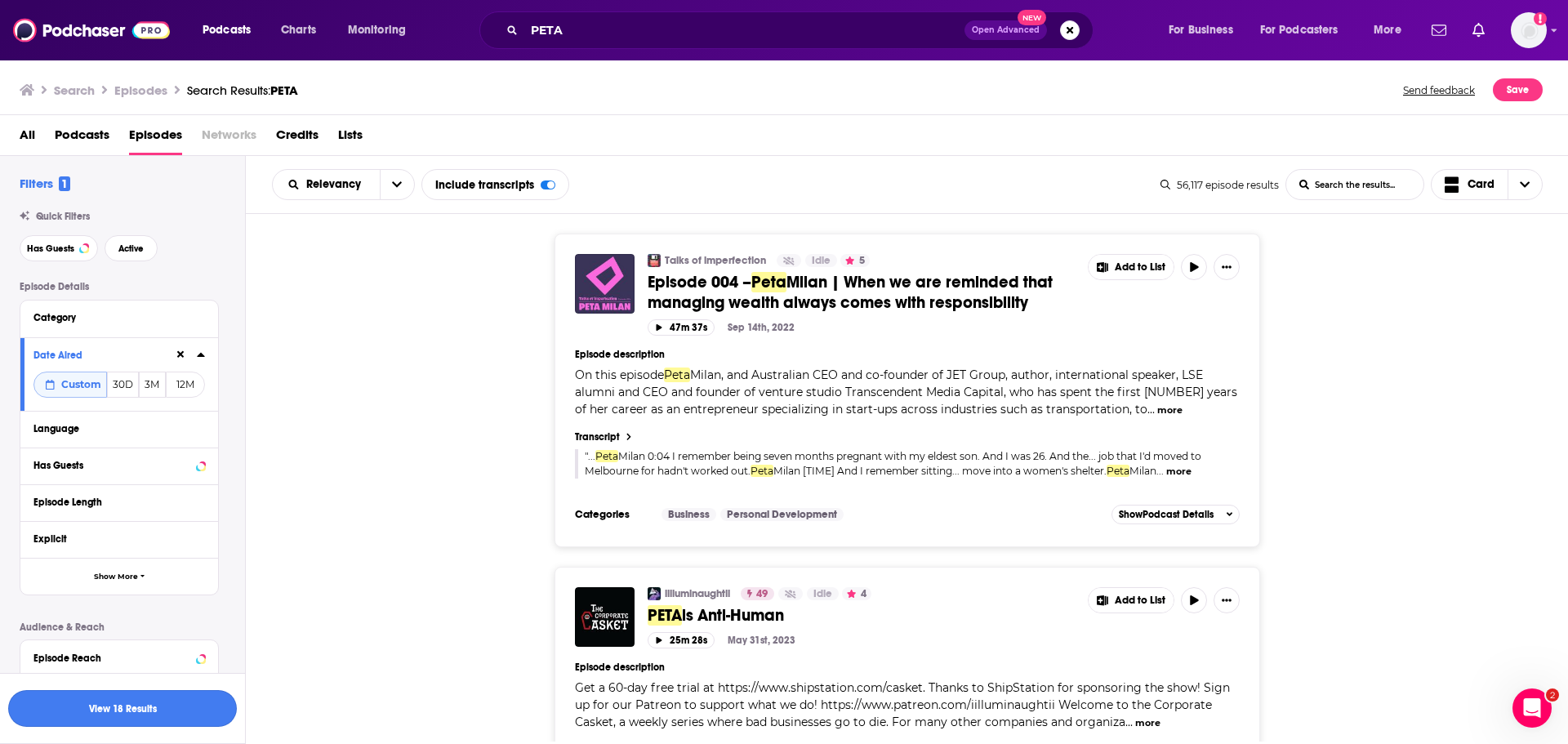 click on "View 18 Results" at bounding box center [122, 708] 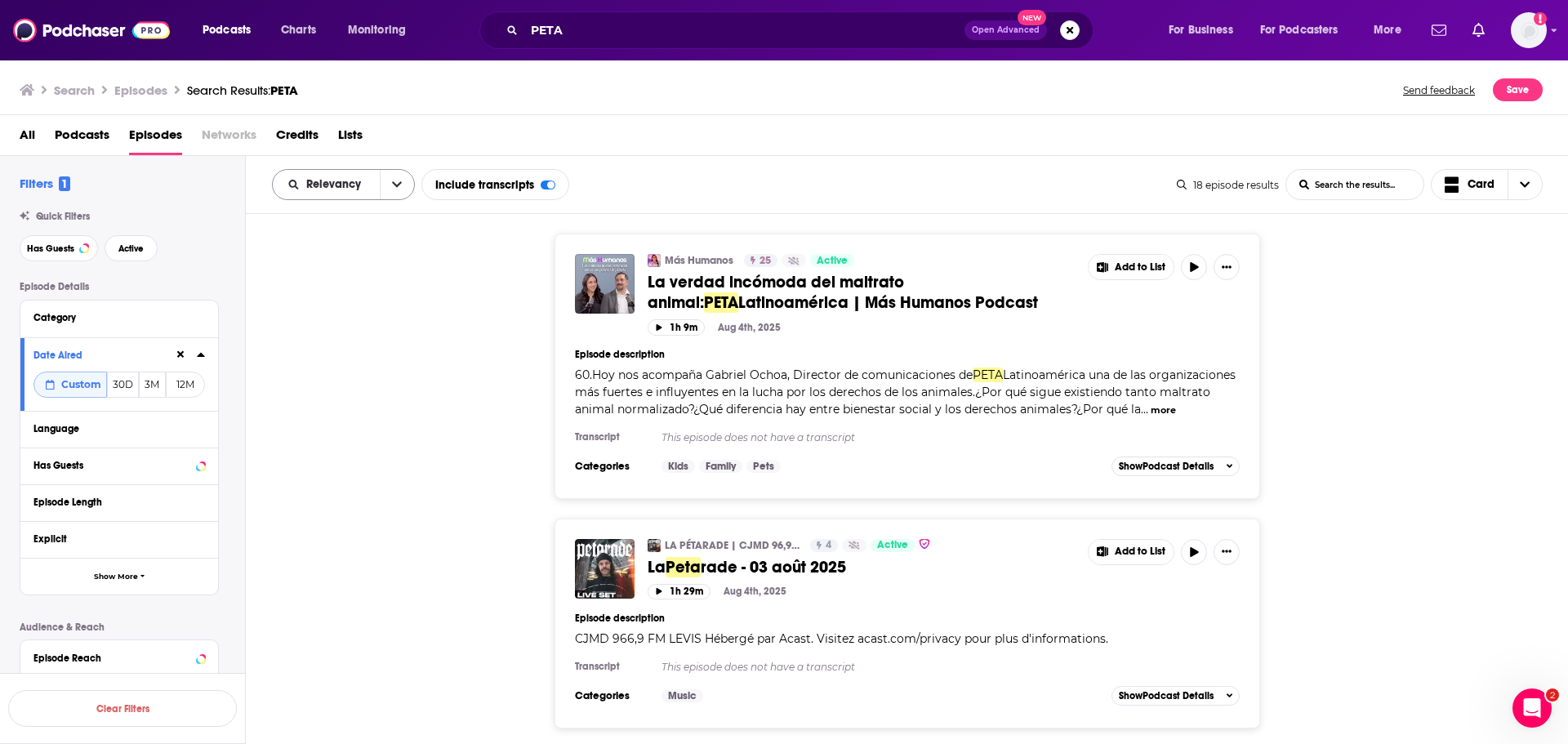 click 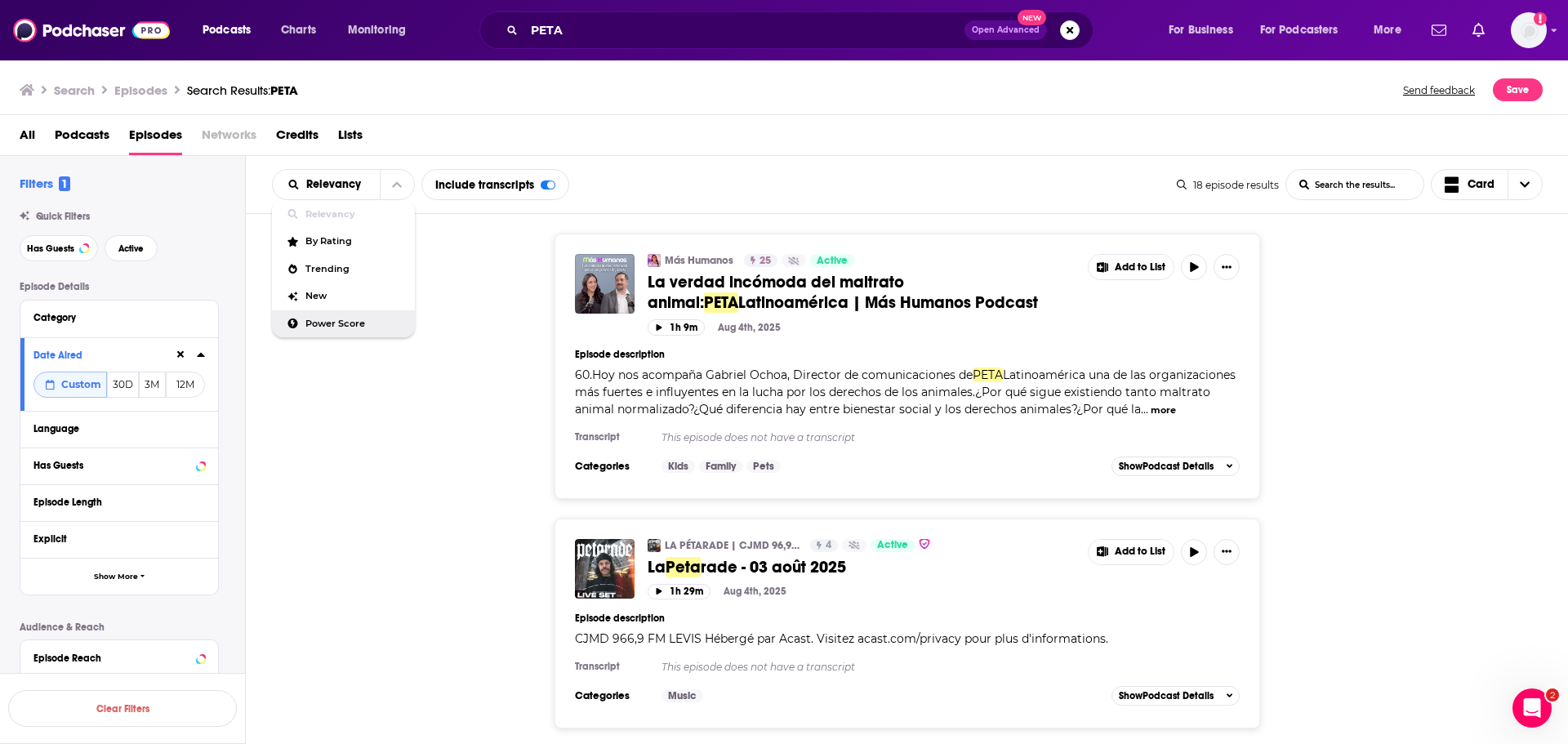 click on "Power Score" at bounding box center (354, 323) 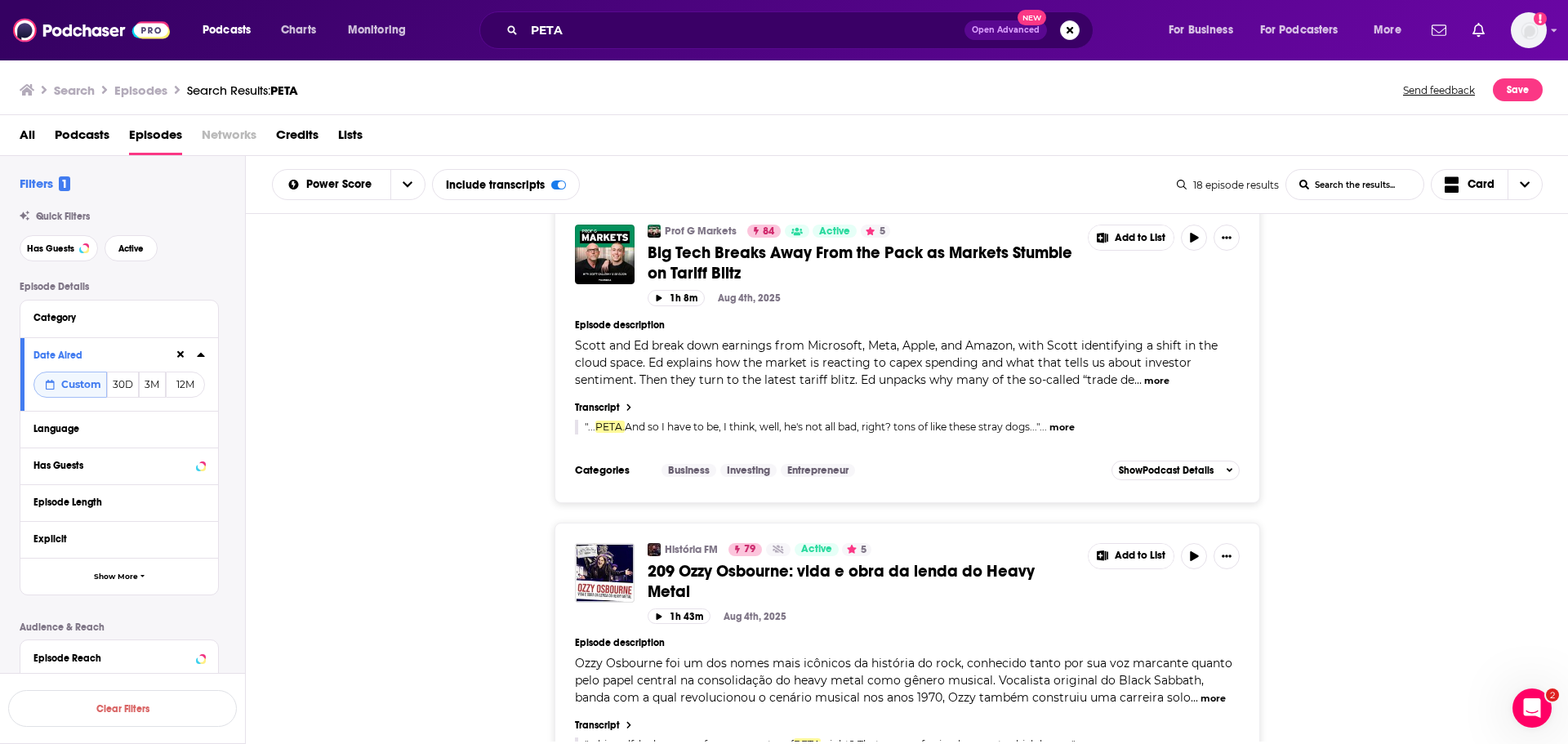 scroll, scrollTop: 0, scrollLeft: 0, axis: both 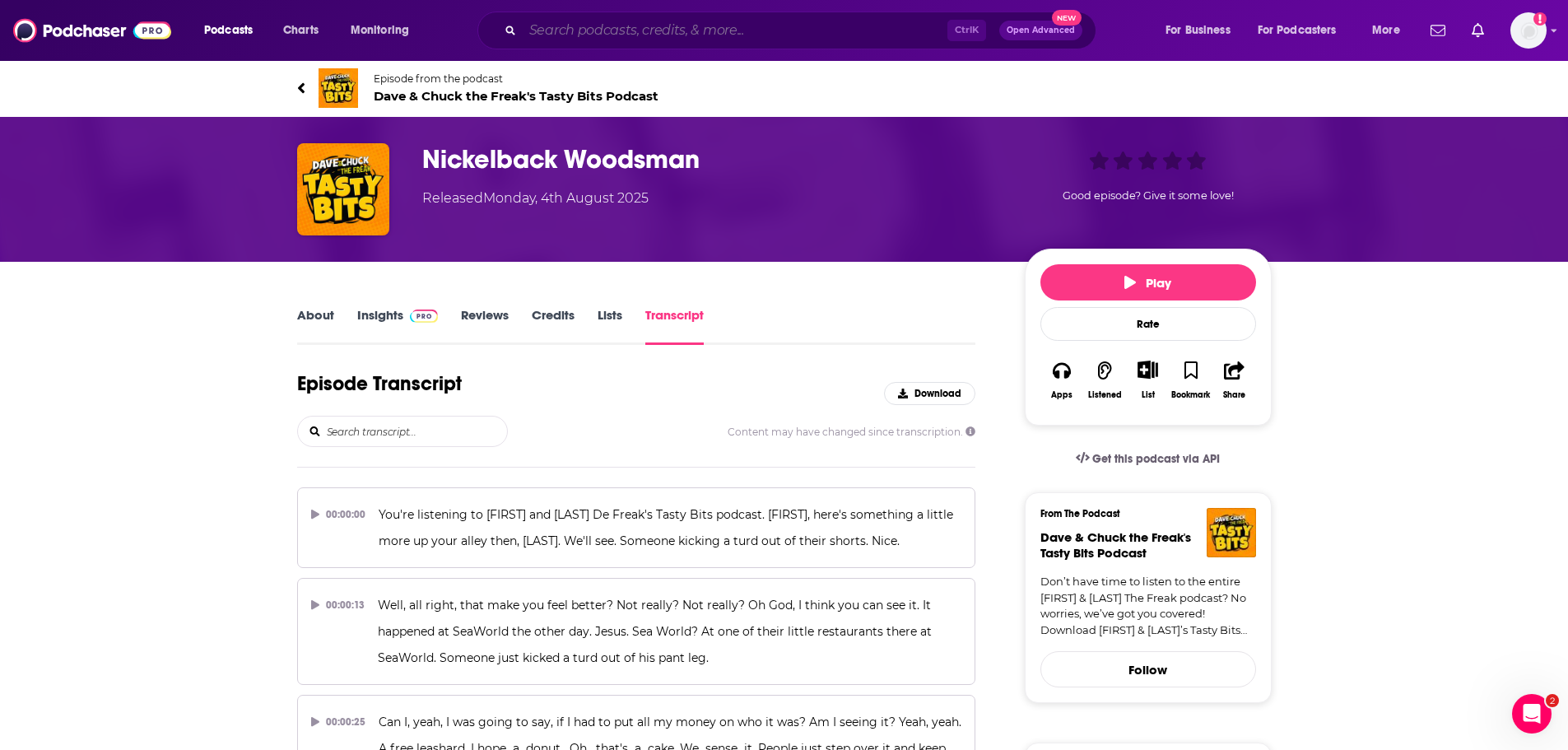 click at bounding box center (735, 30) 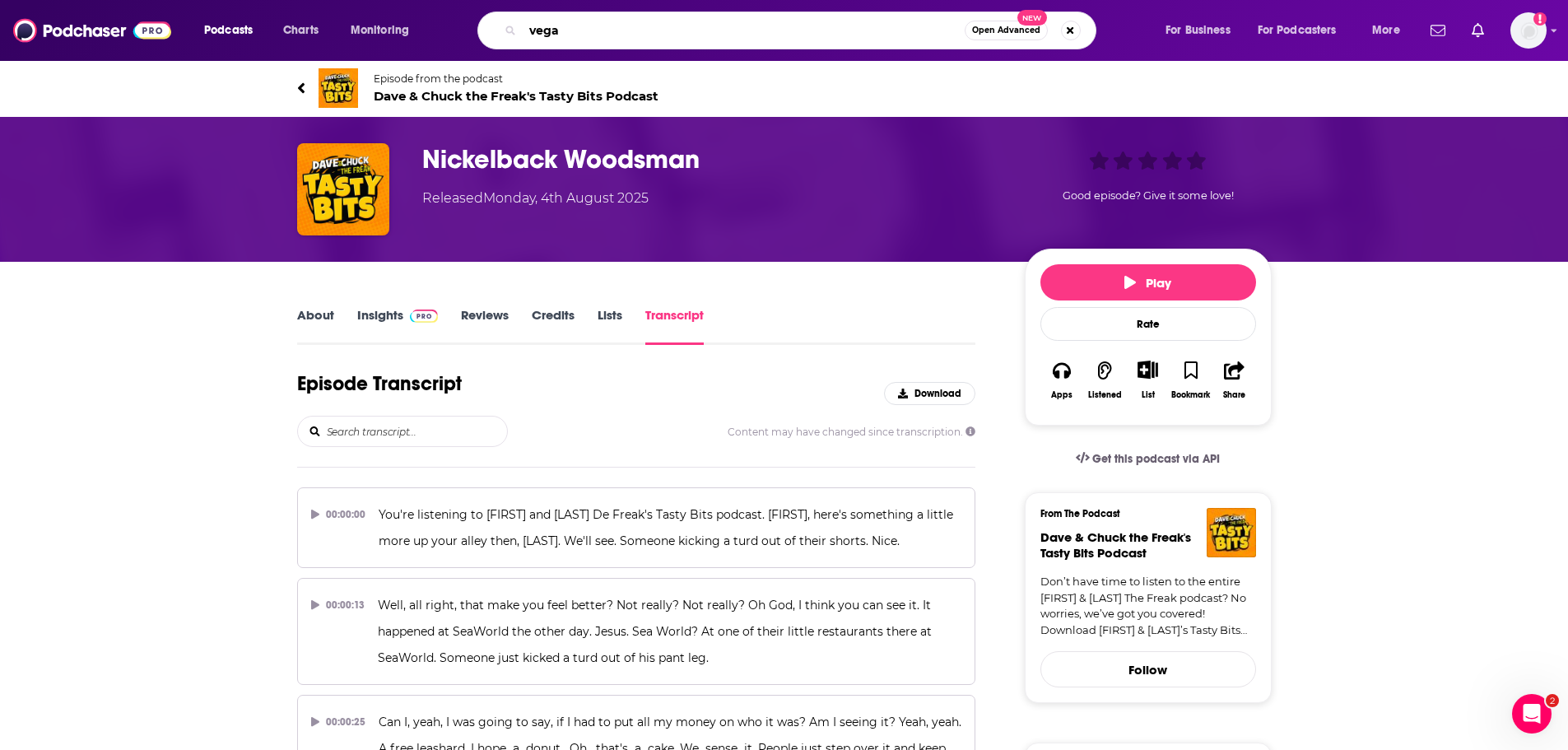 type on "vegan" 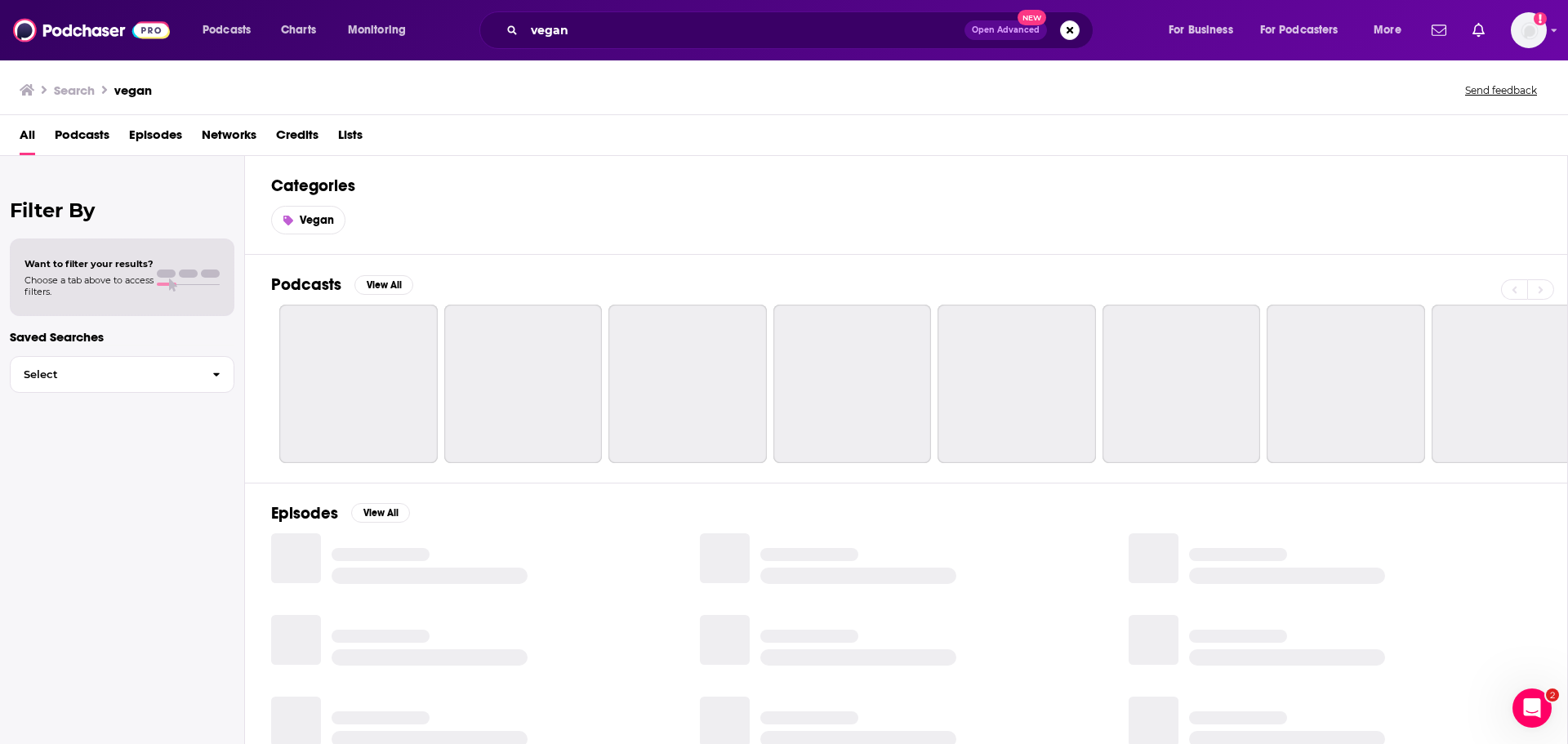 click on "Episodes" at bounding box center [155, 138] 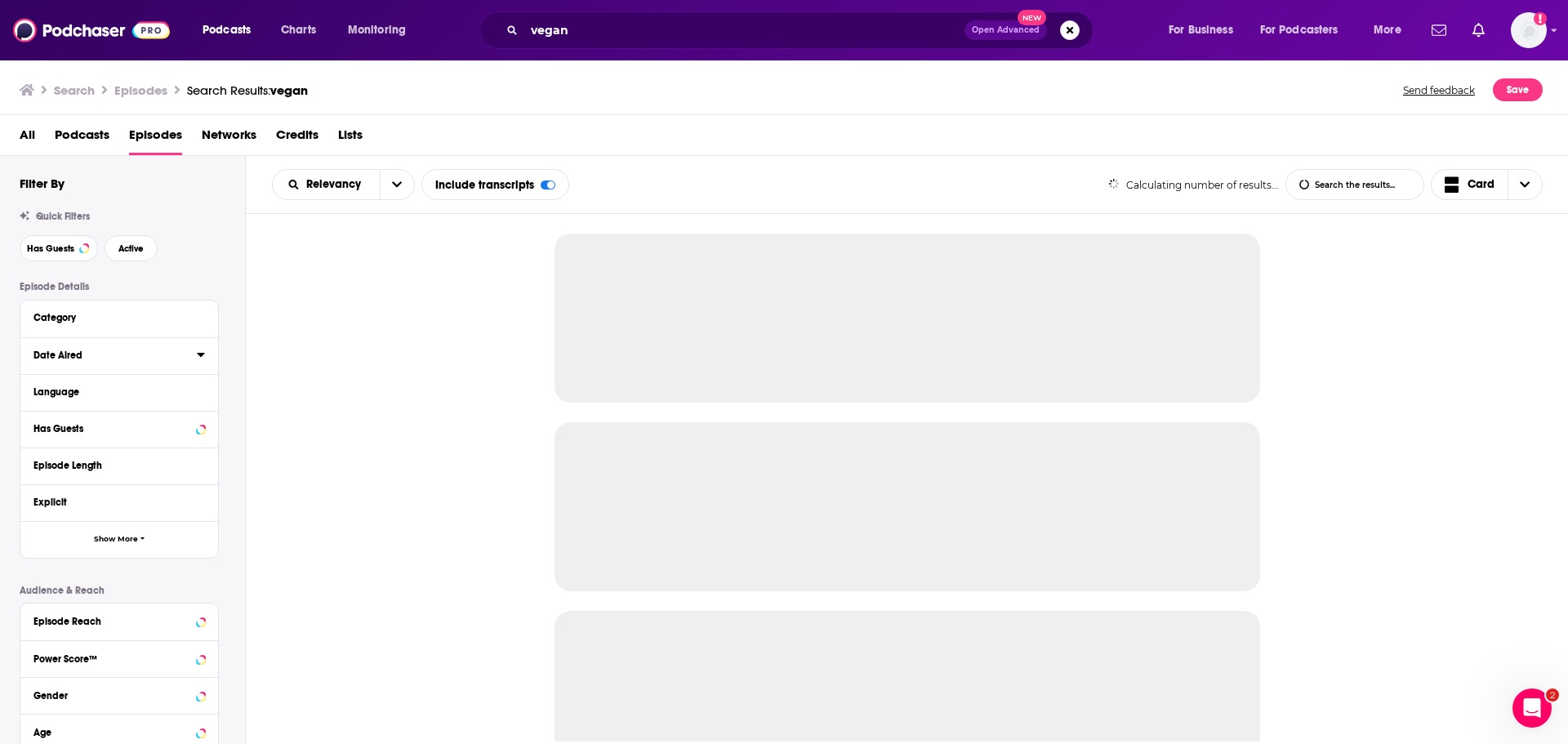 click 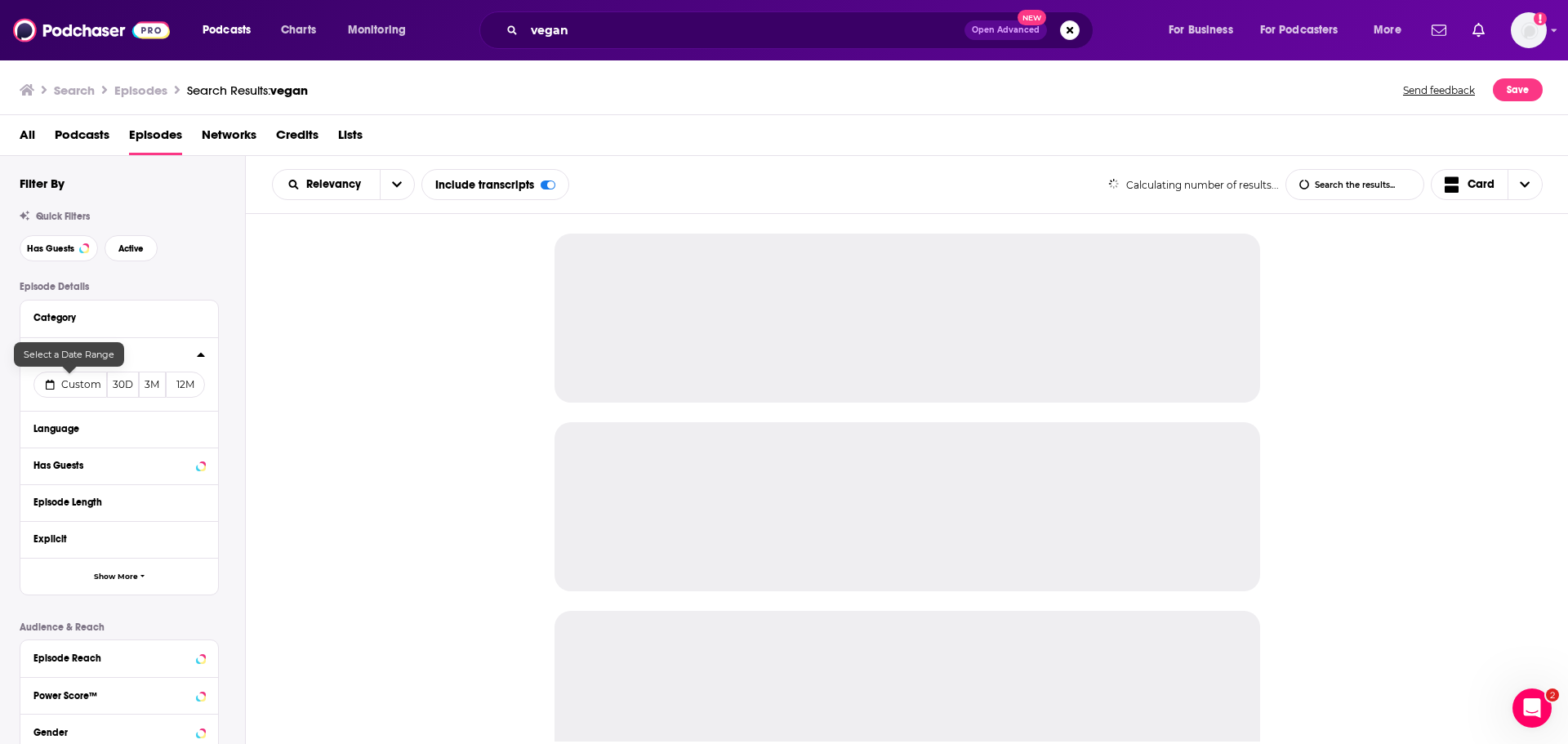 click on "Custom" at bounding box center [81, 384] 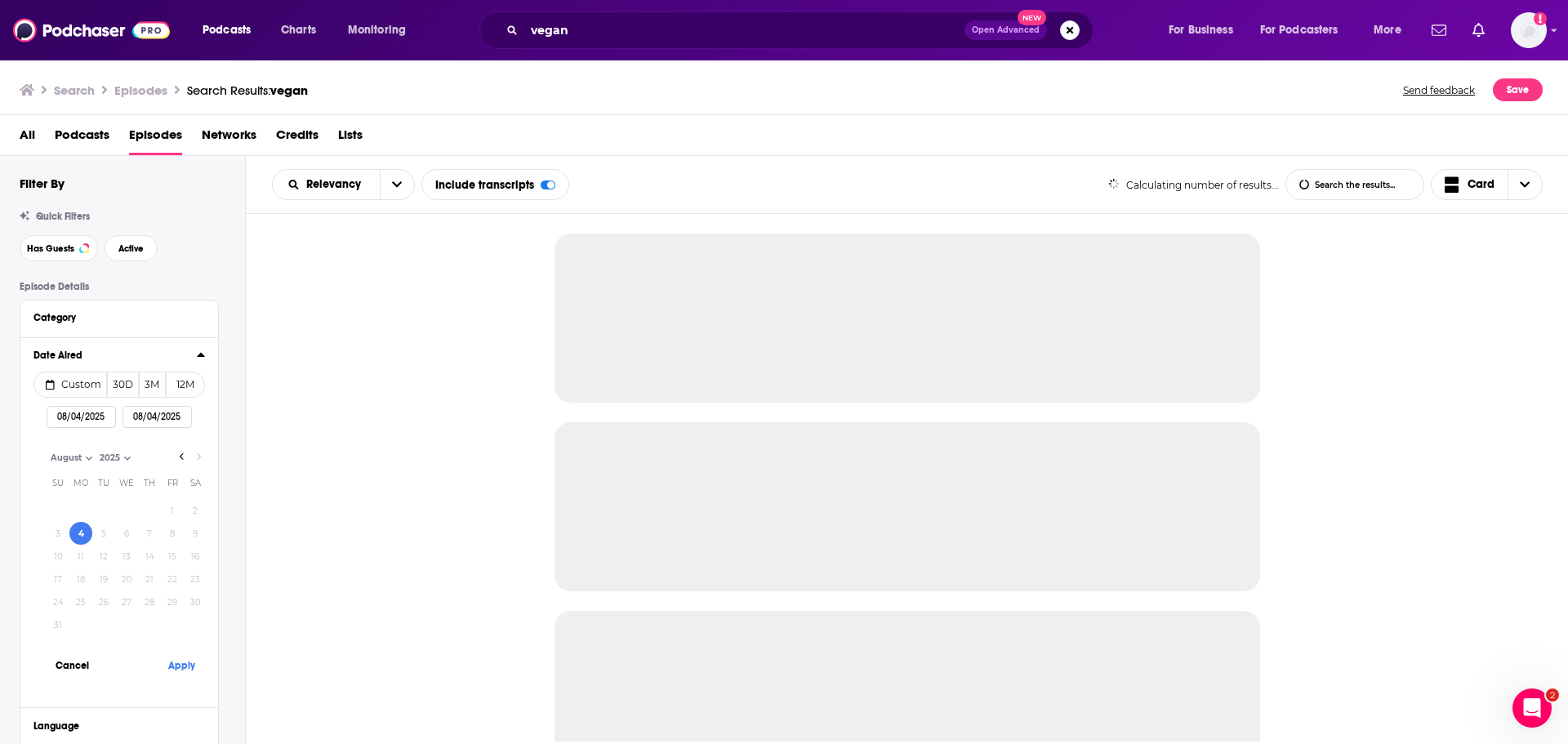 select on "7" 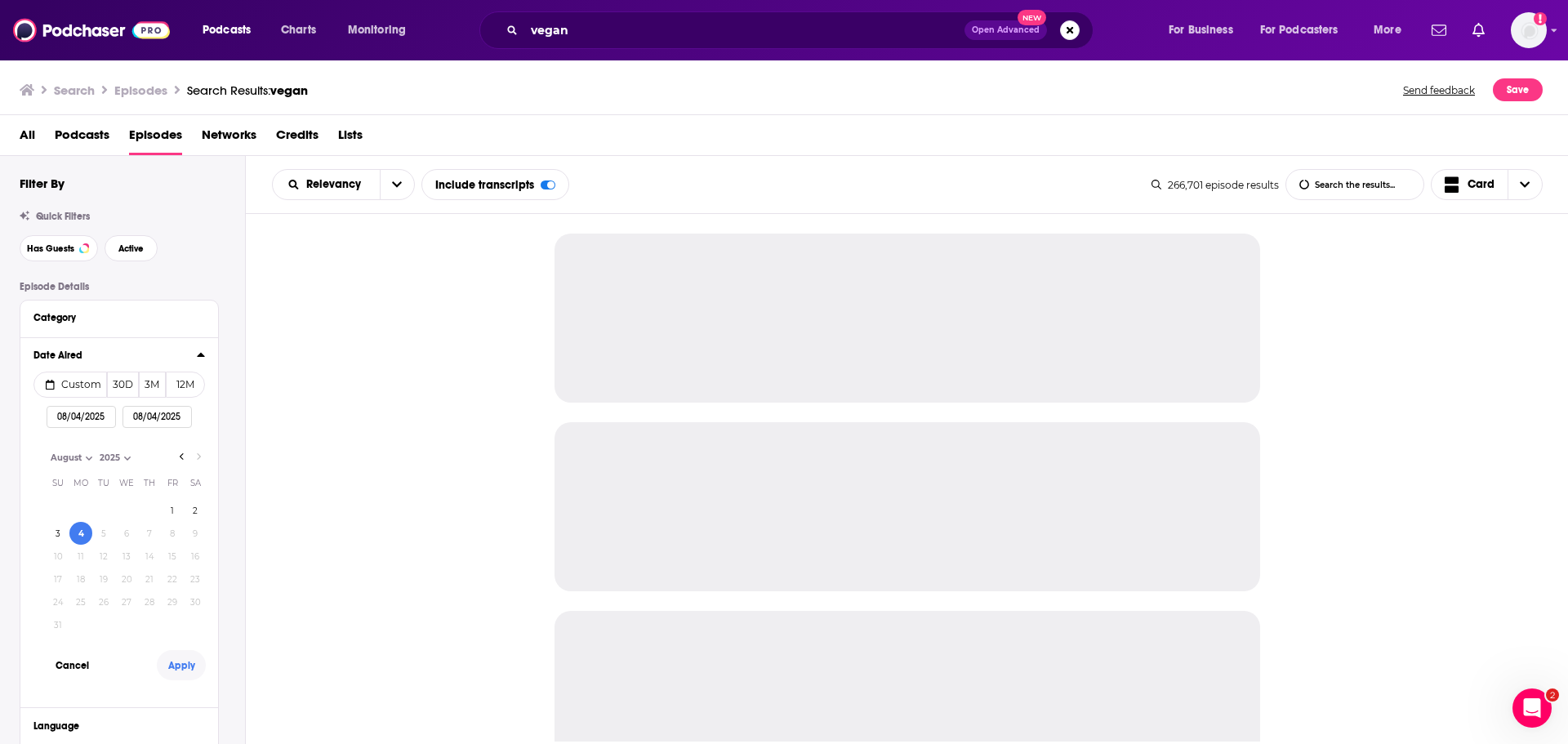 click on "Apply" at bounding box center (181, 665) 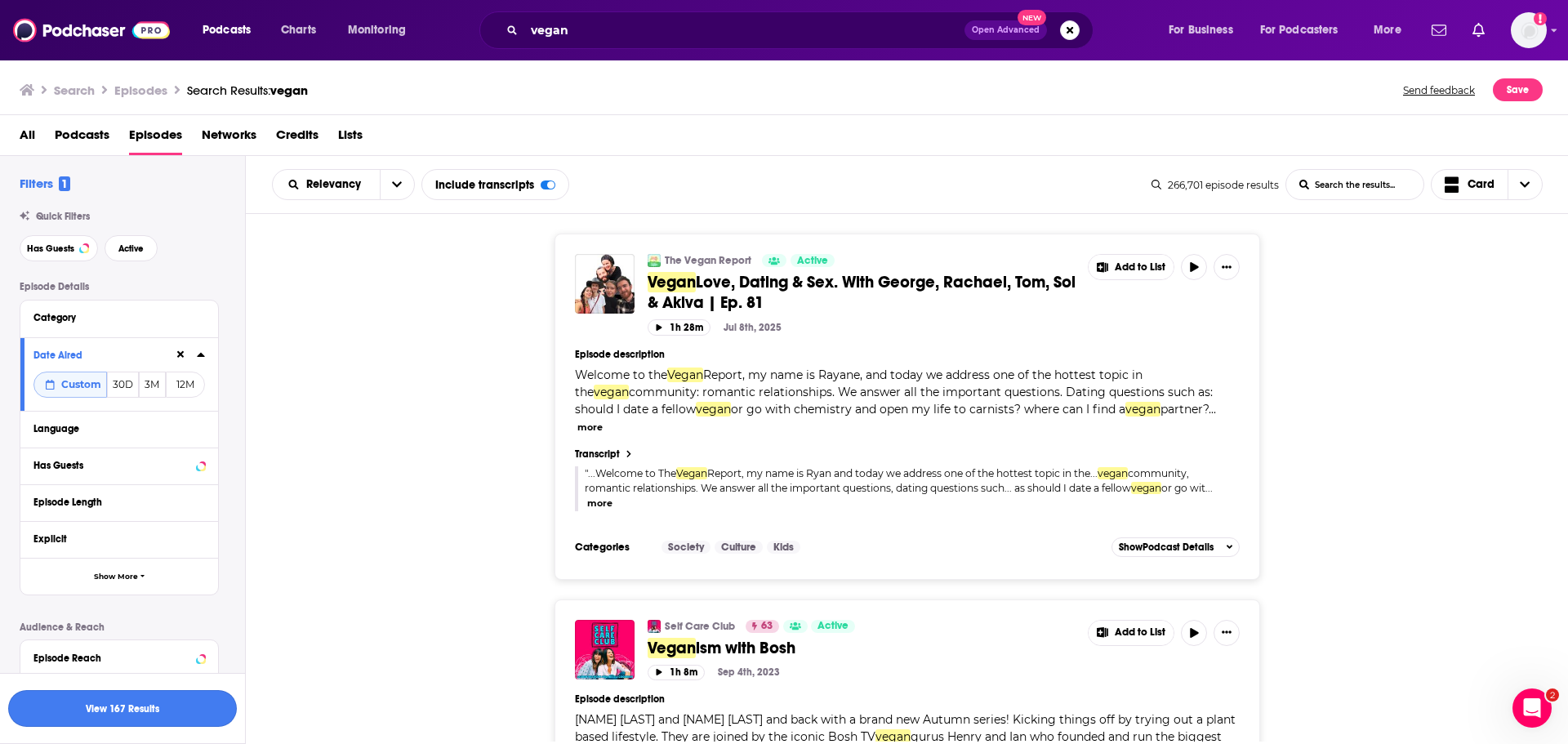 click on "View 167 Results" at bounding box center (122, 708) 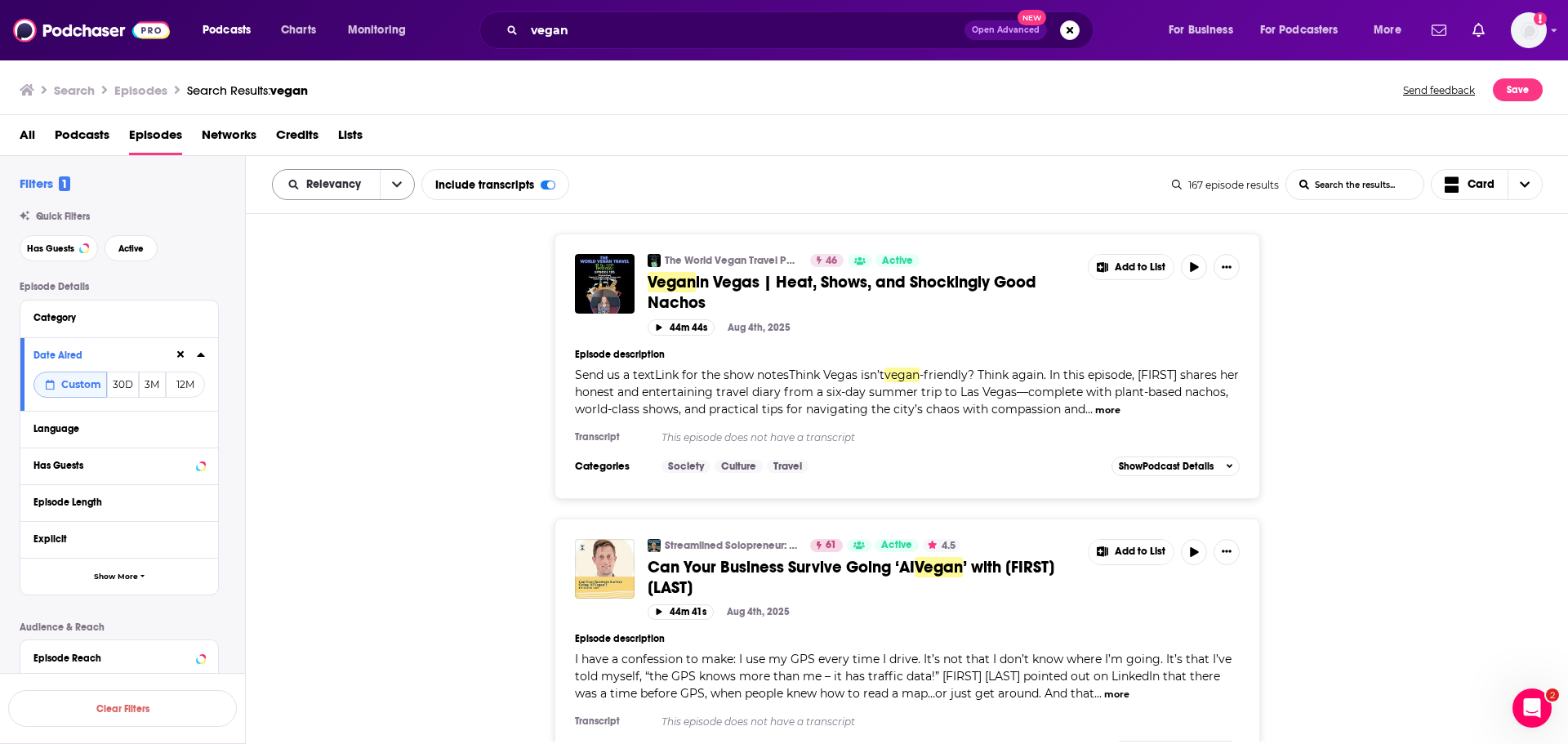 click at bounding box center [397, 185] 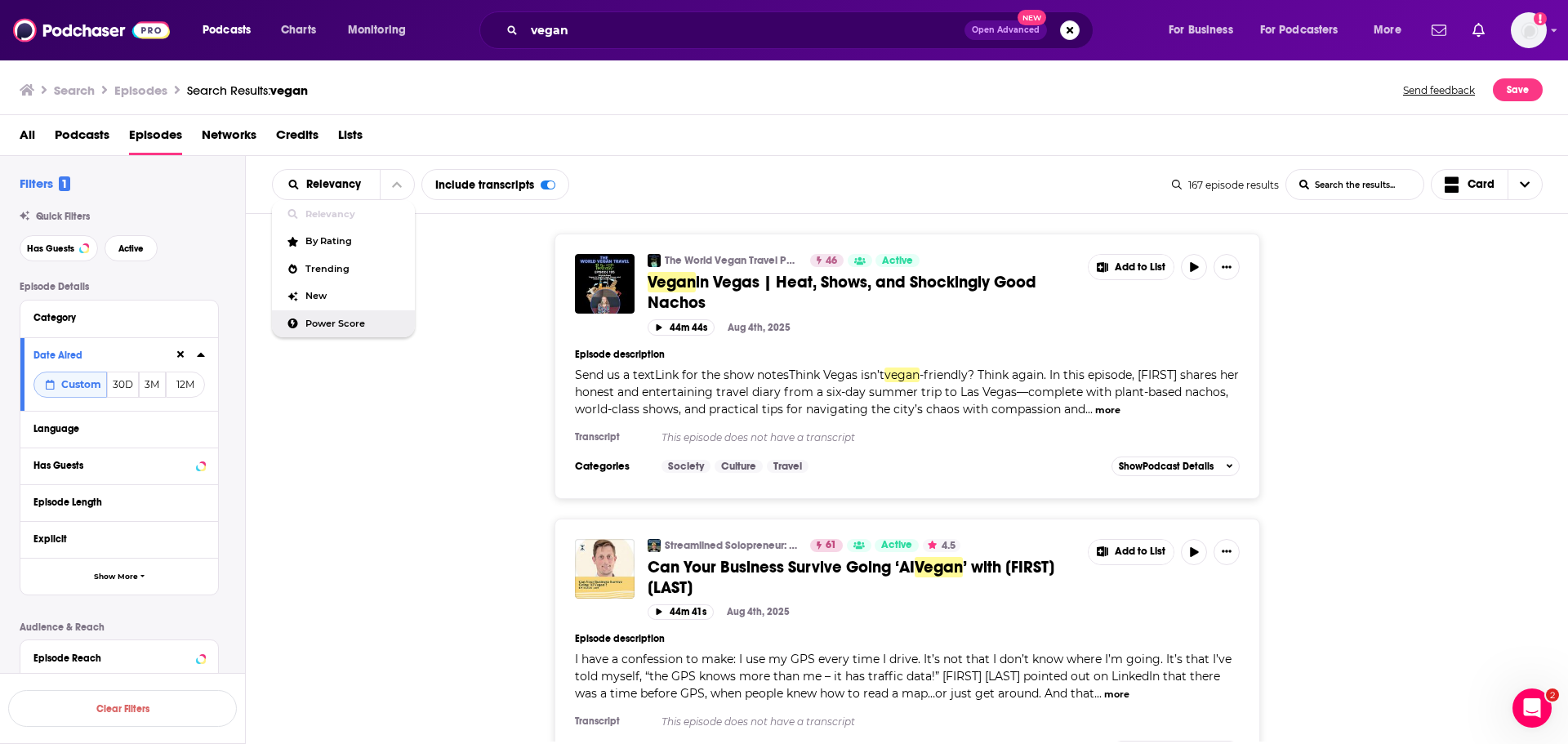 click on "Power Score" at bounding box center [343, 324] 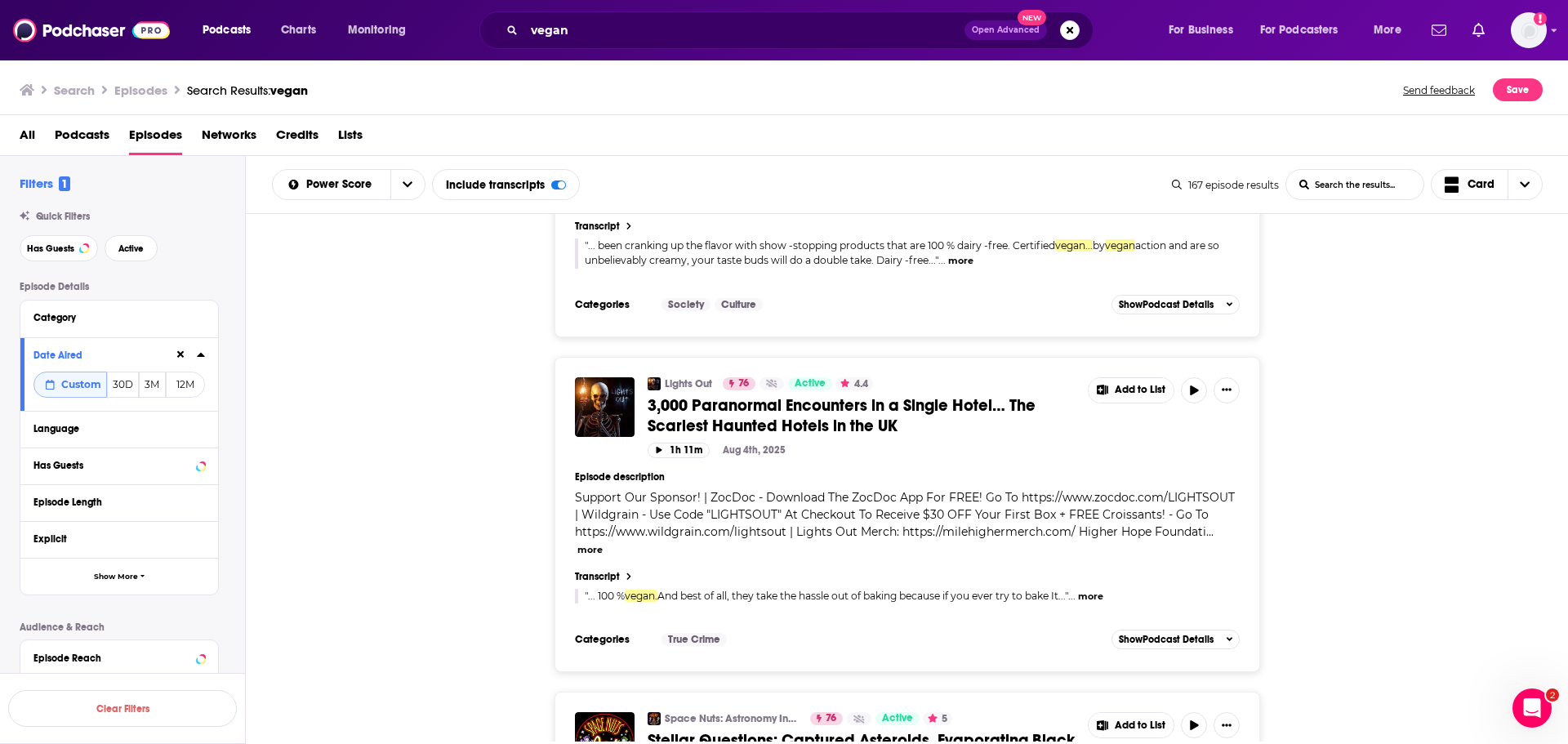 scroll, scrollTop: 4737, scrollLeft: 0, axis: vertical 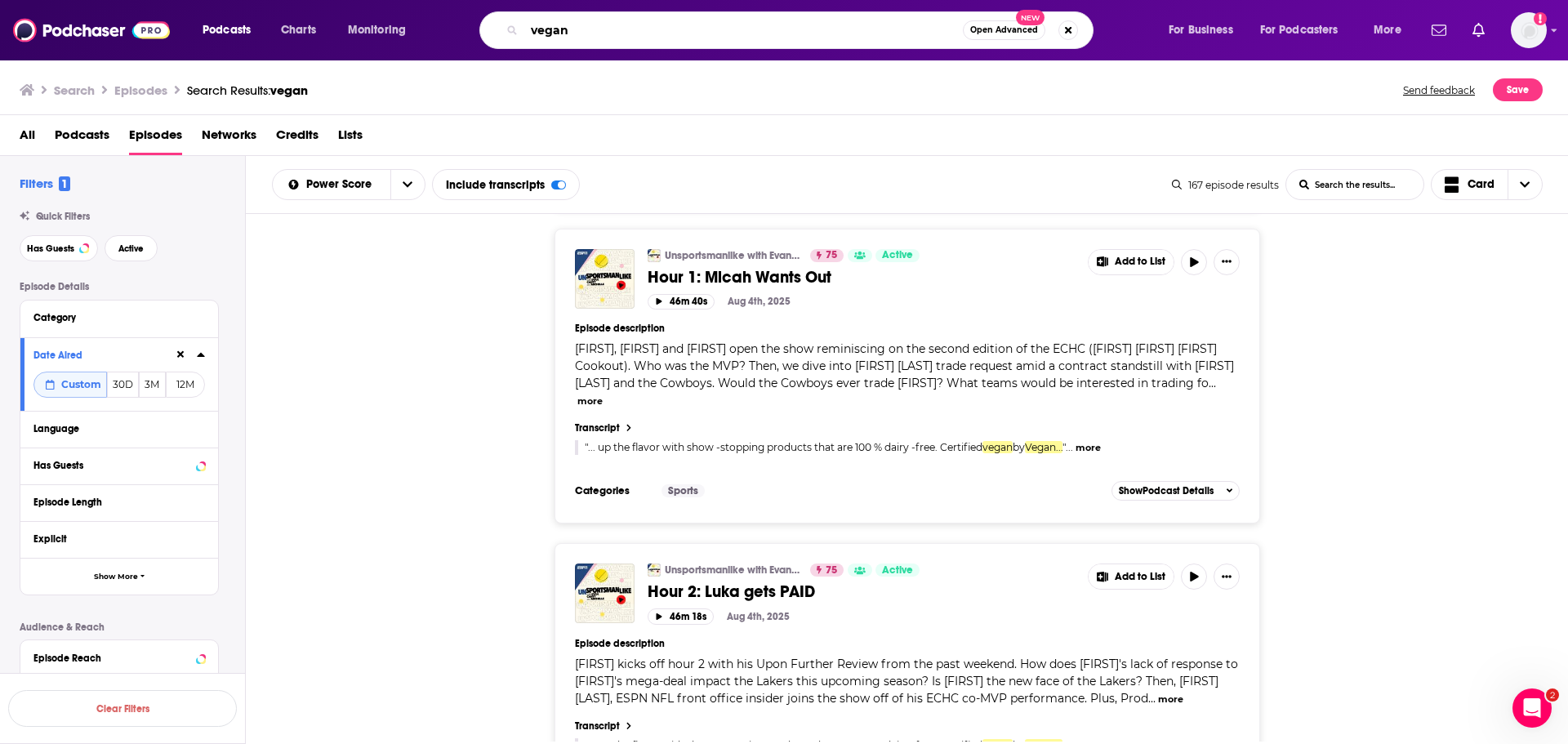 drag, startPoint x: 655, startPoint y: 39, endPoint x: 434, endPoint y: 42, distance: 221.02036 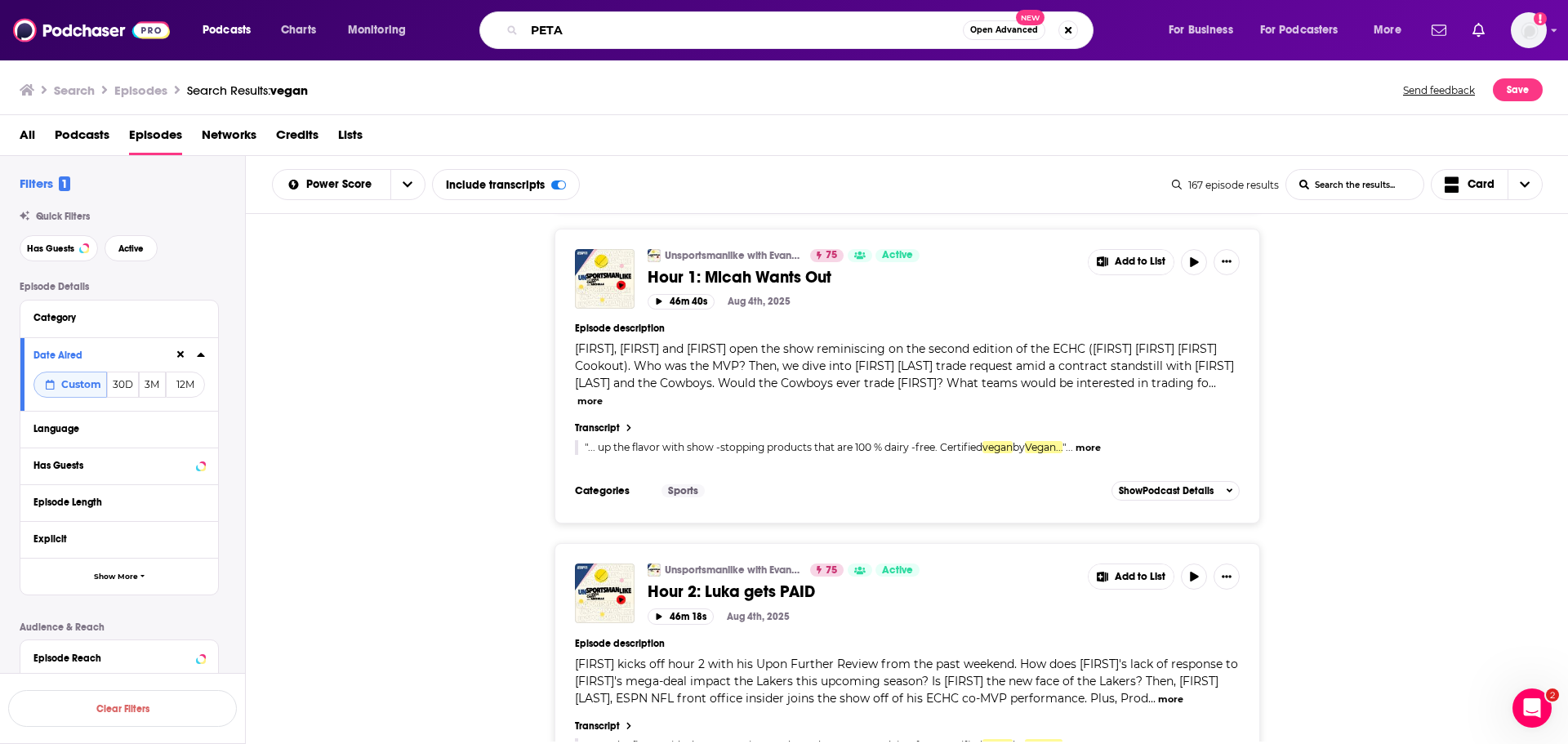 type on "PETA" 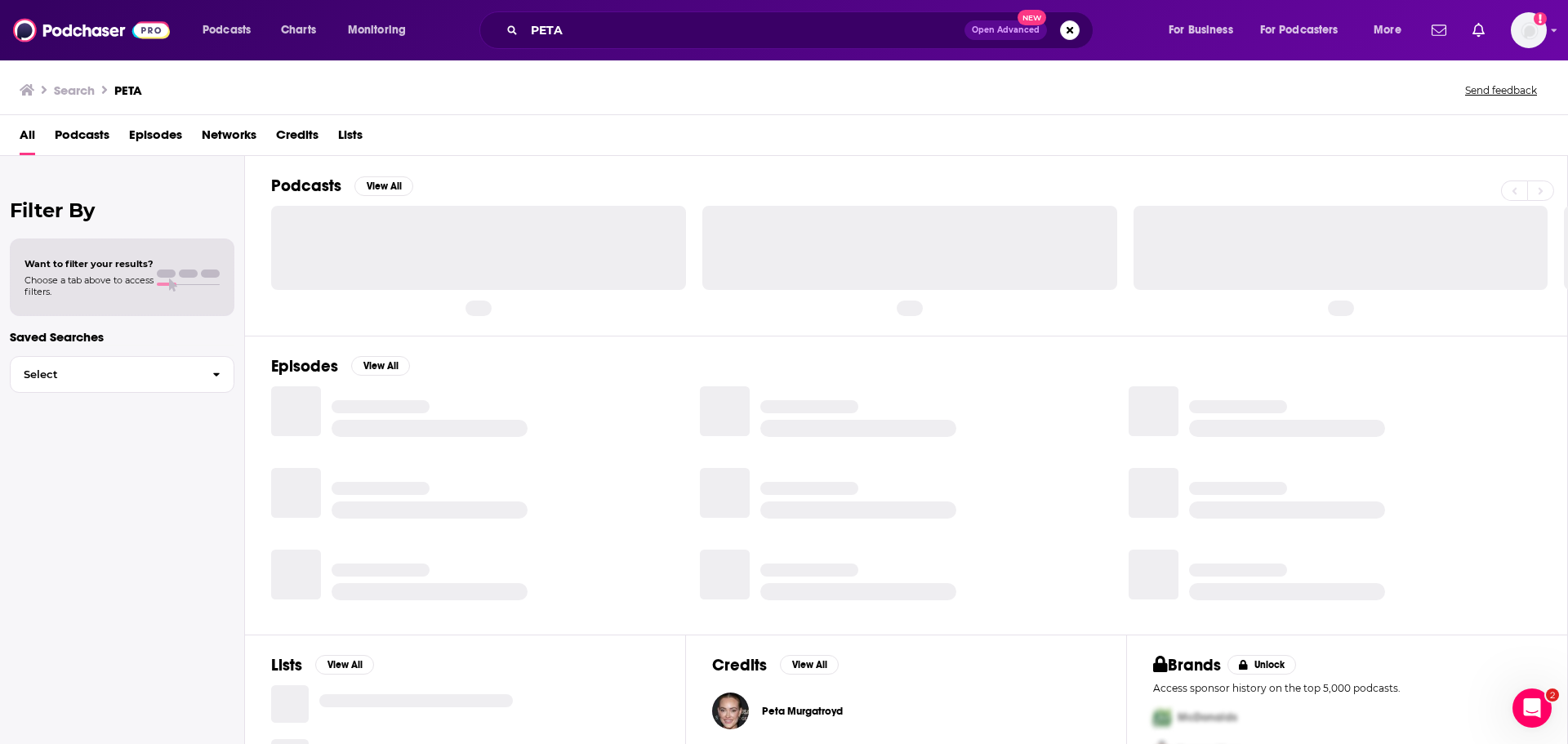 click on "Episodes" at bounding box center [155, 138] 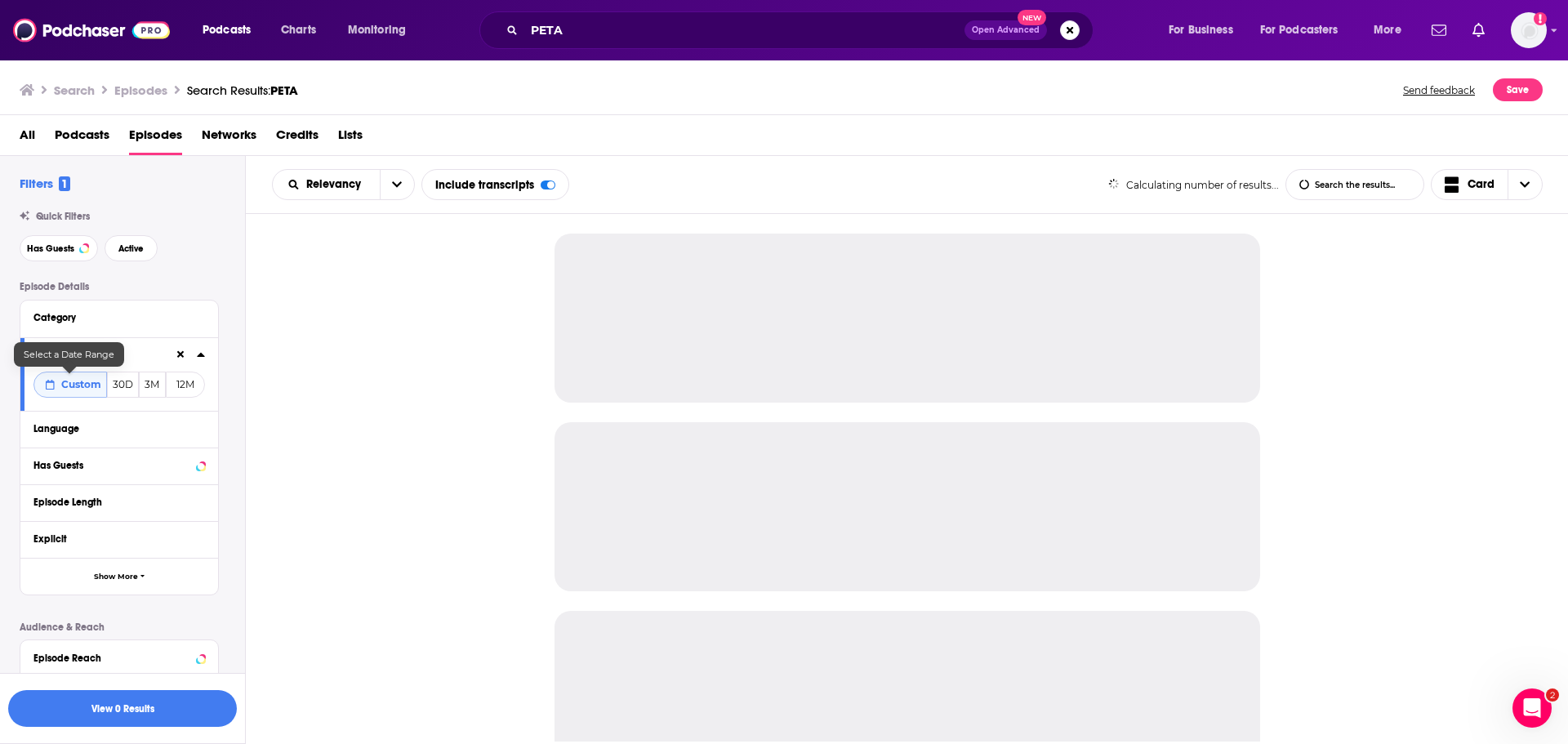 click on "Custom" at bounding box center [81, 384] 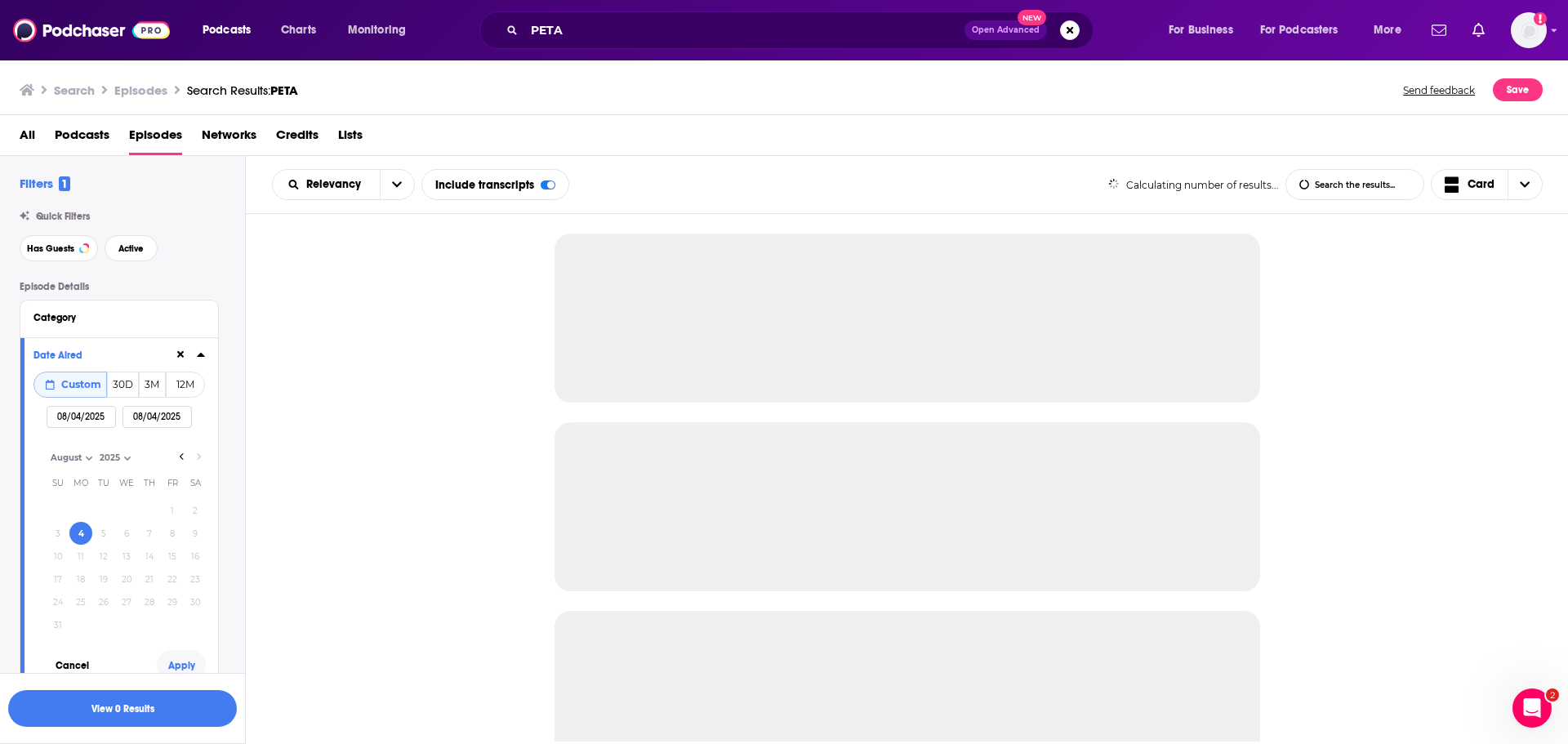 click on "Apply" at bounding box center [181, 665] 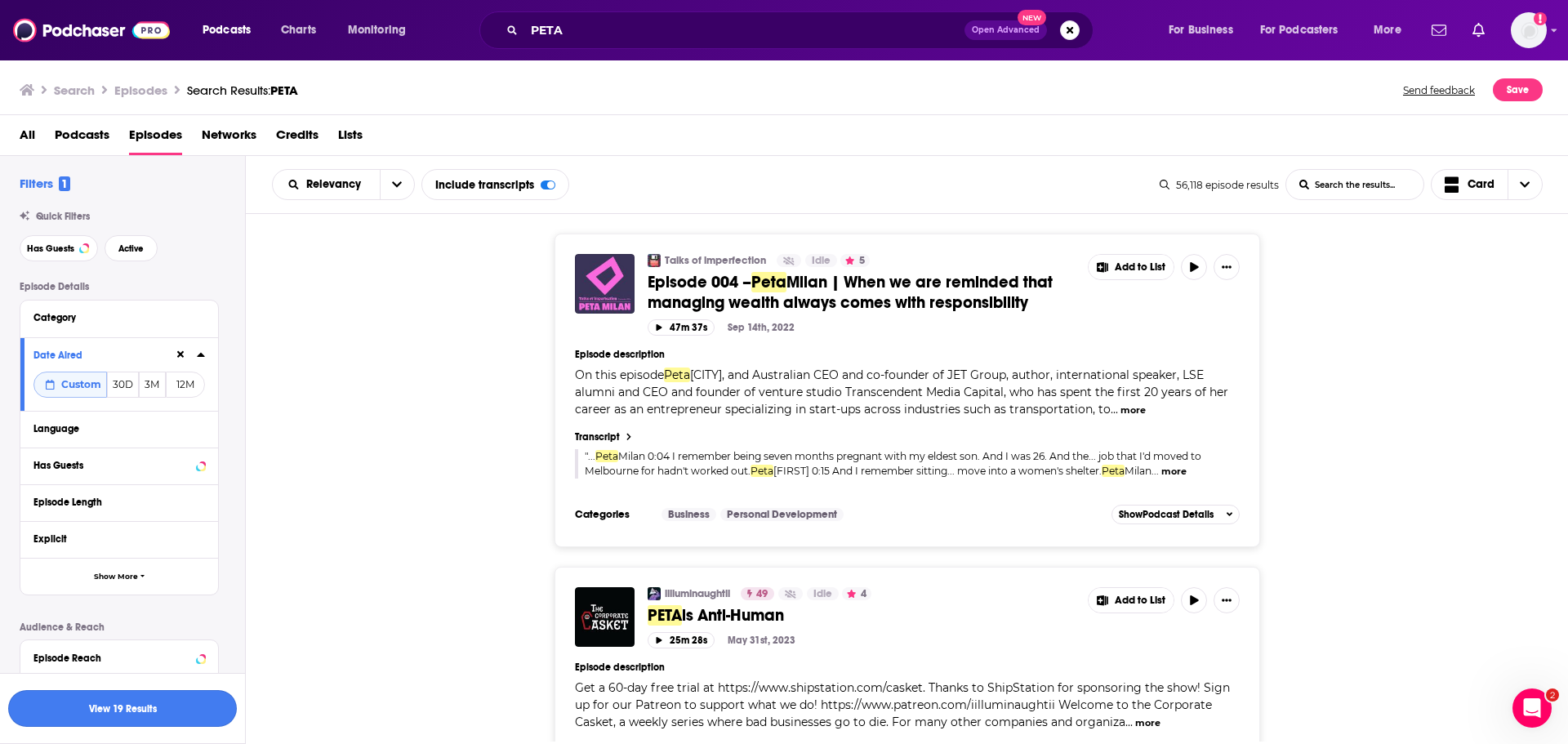 click on "View 19 Results" at bounding box center [122, 708] 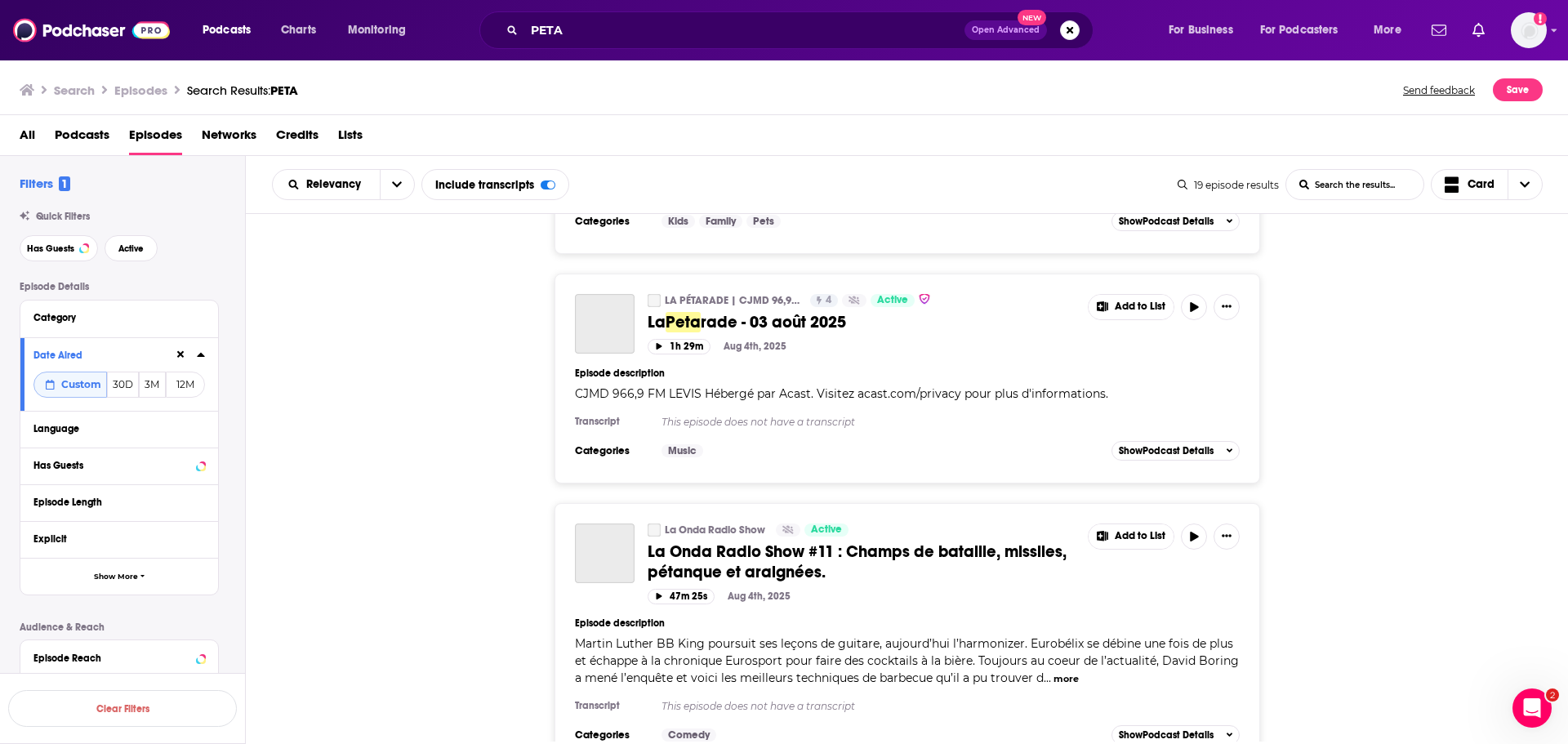 scroll, scrollTop: 0, scrollLeft: 0, axis: both 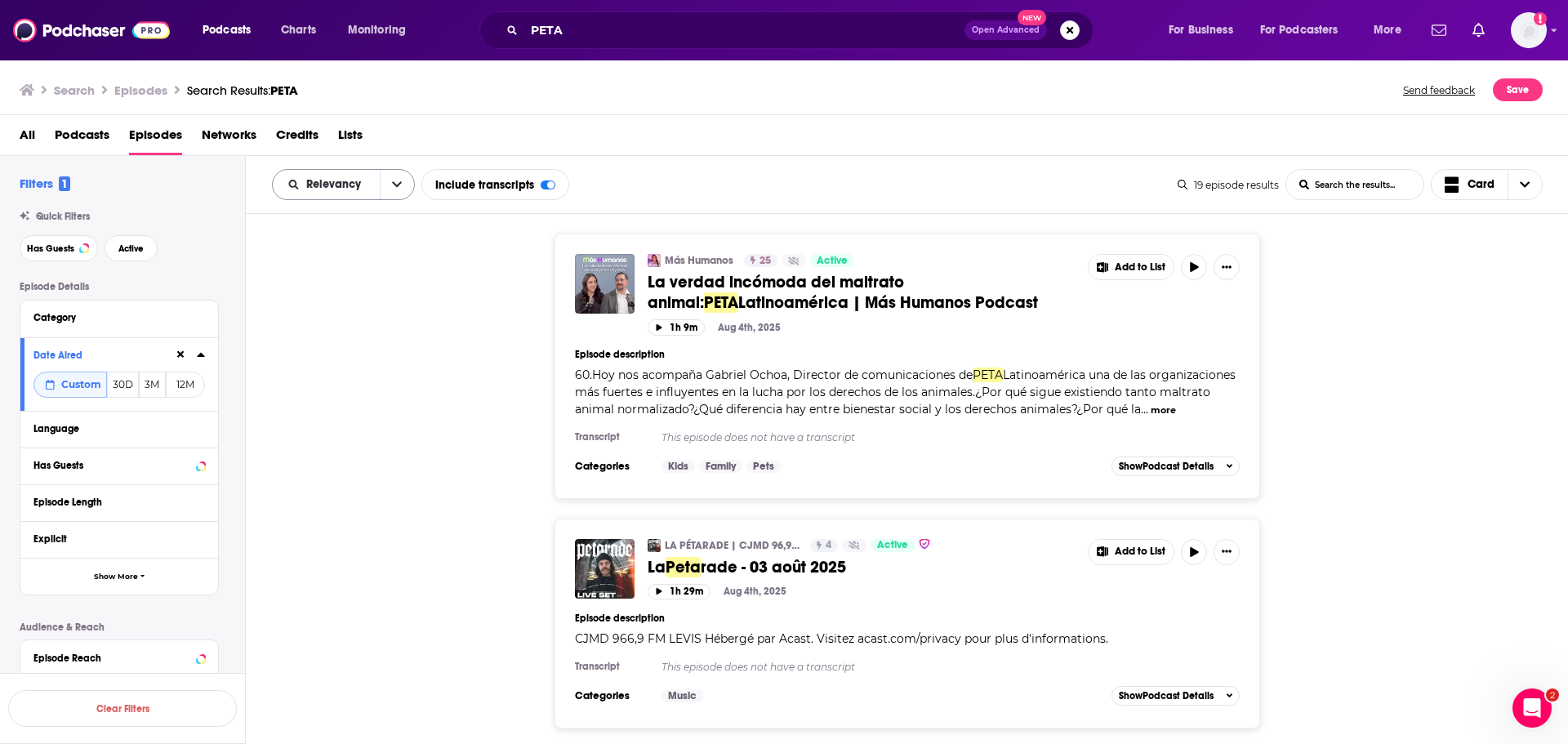 click on "Relevancy" at bounding box center (326, 185) 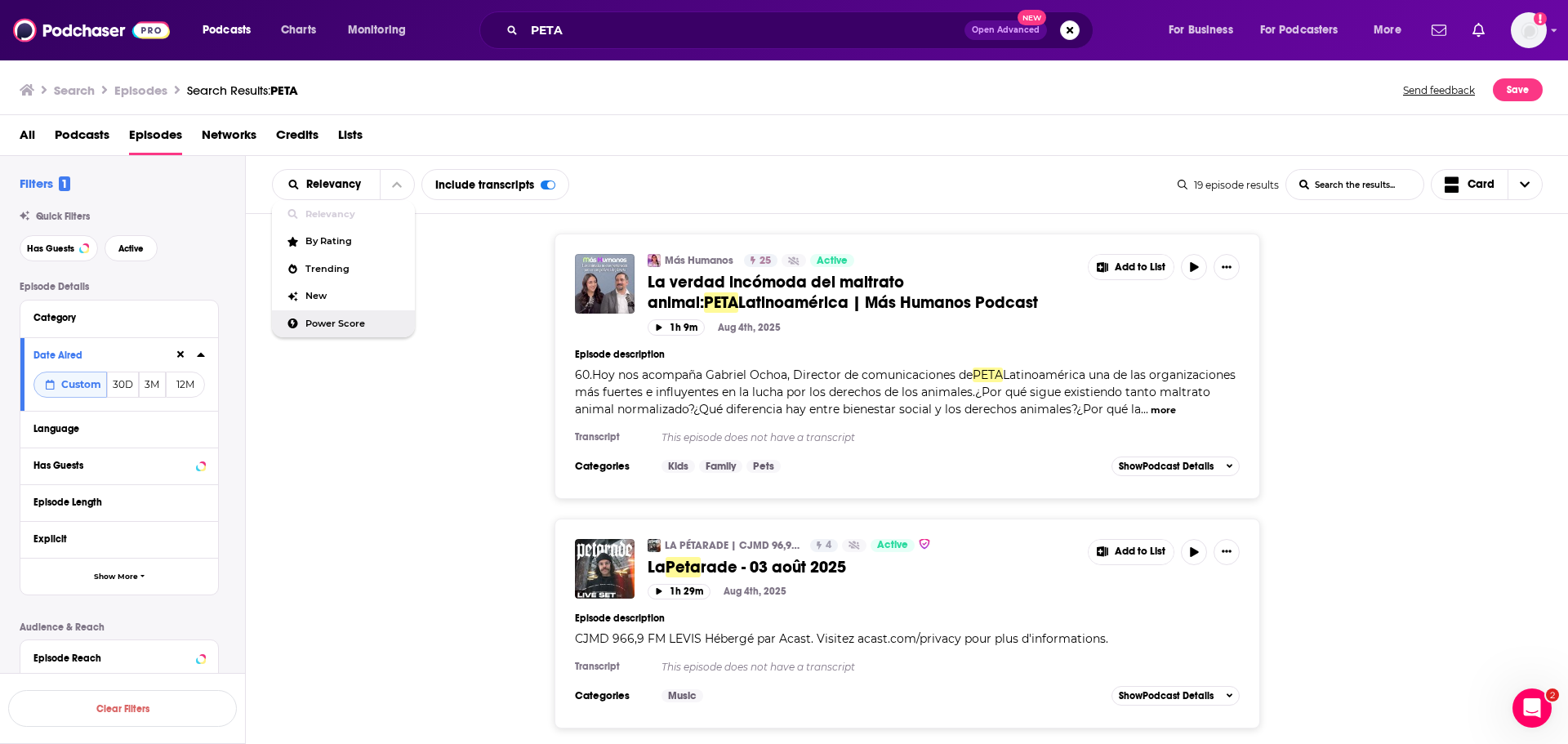 click on "Power Score" at bounding box center [343, 324] 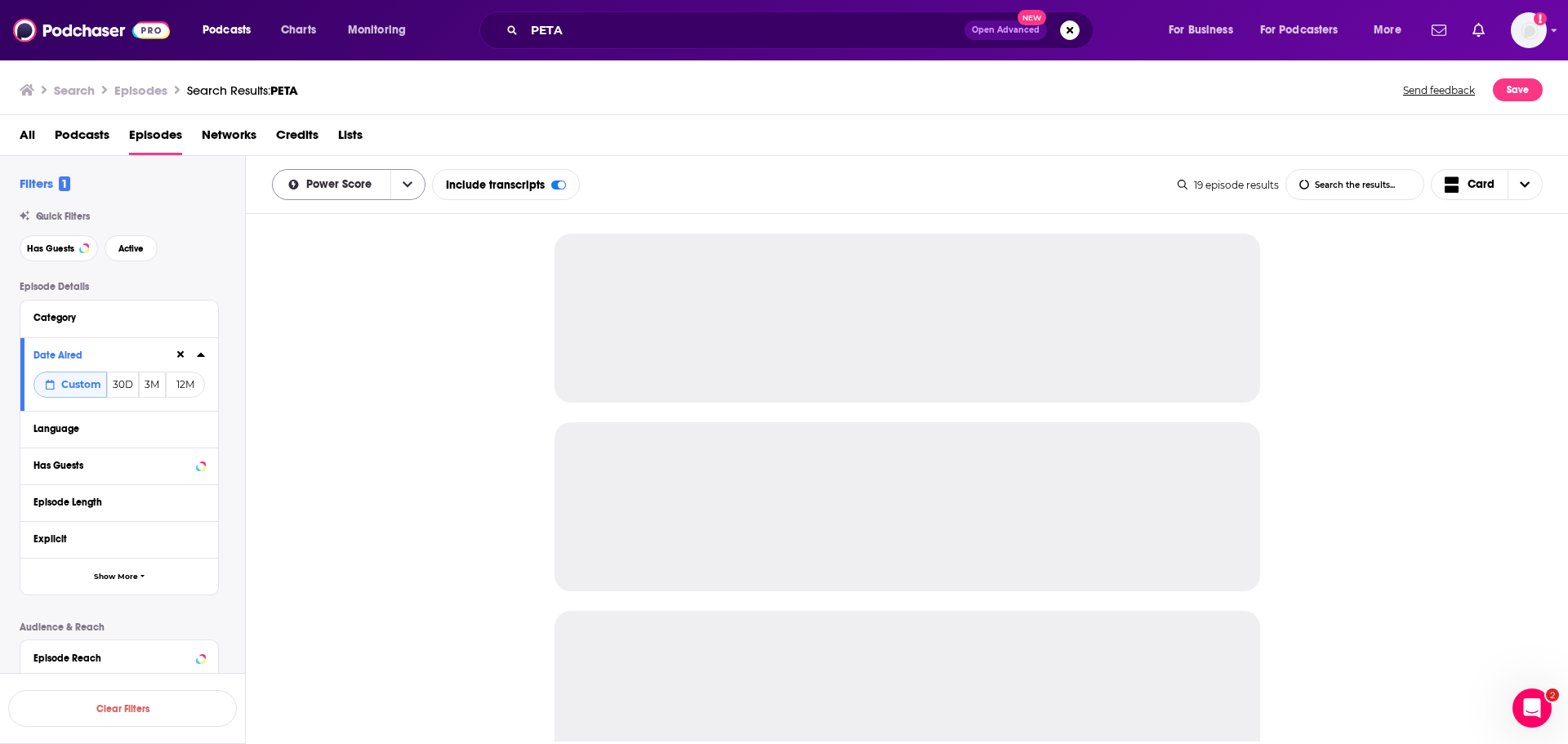 click 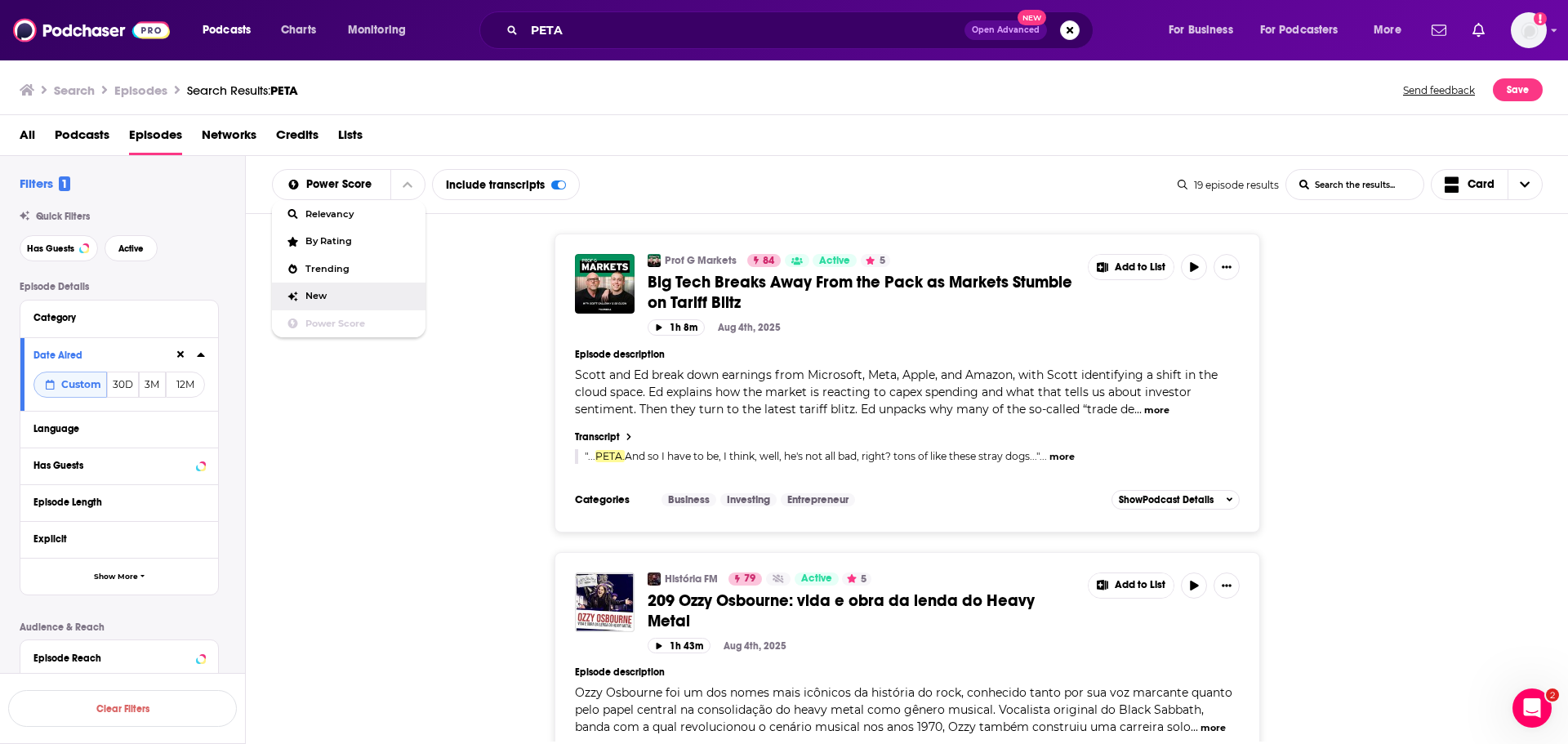 click on "New" at bounding box center [349, 296] 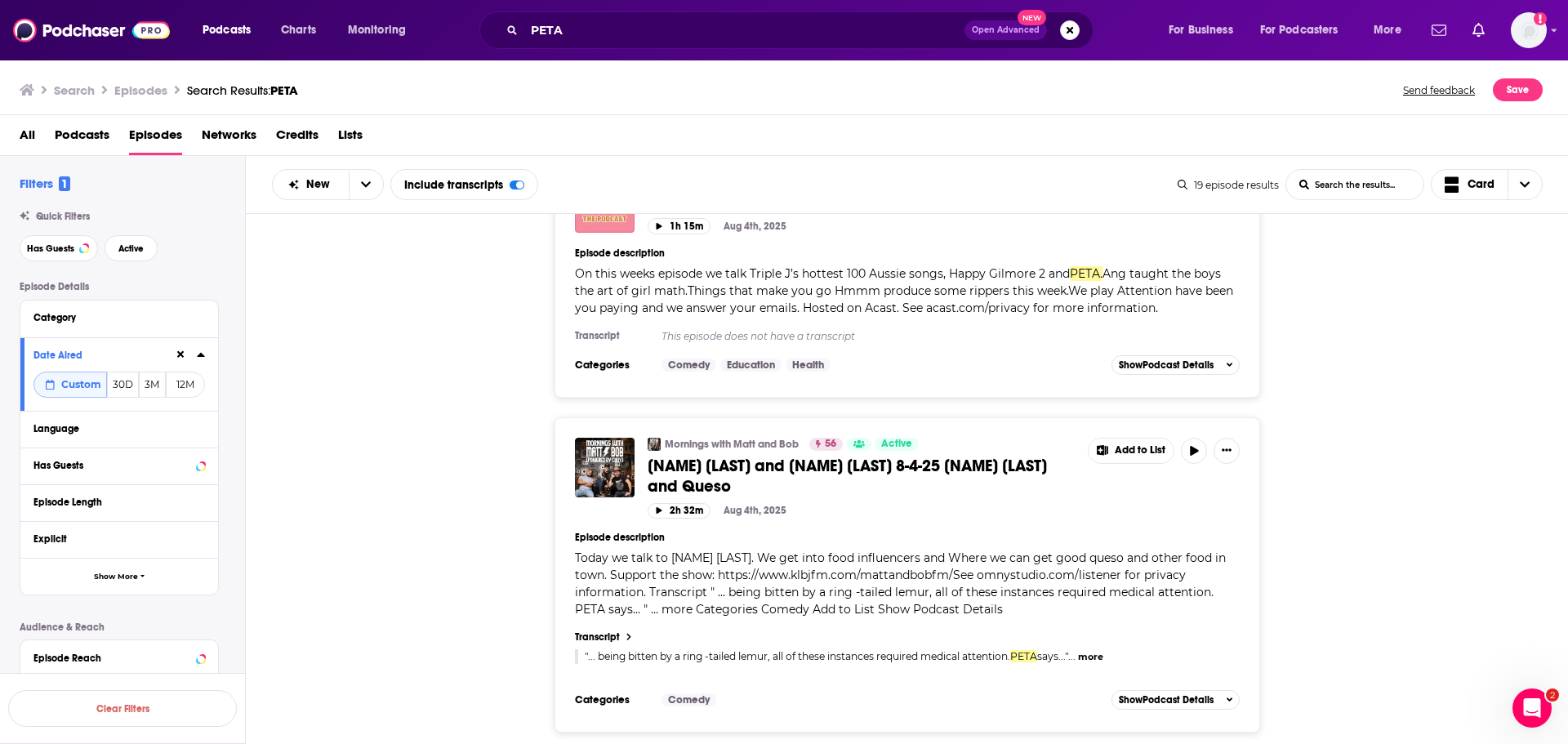 scroll, scrollTop: 82, scrollLeft: 0, axis: vertical 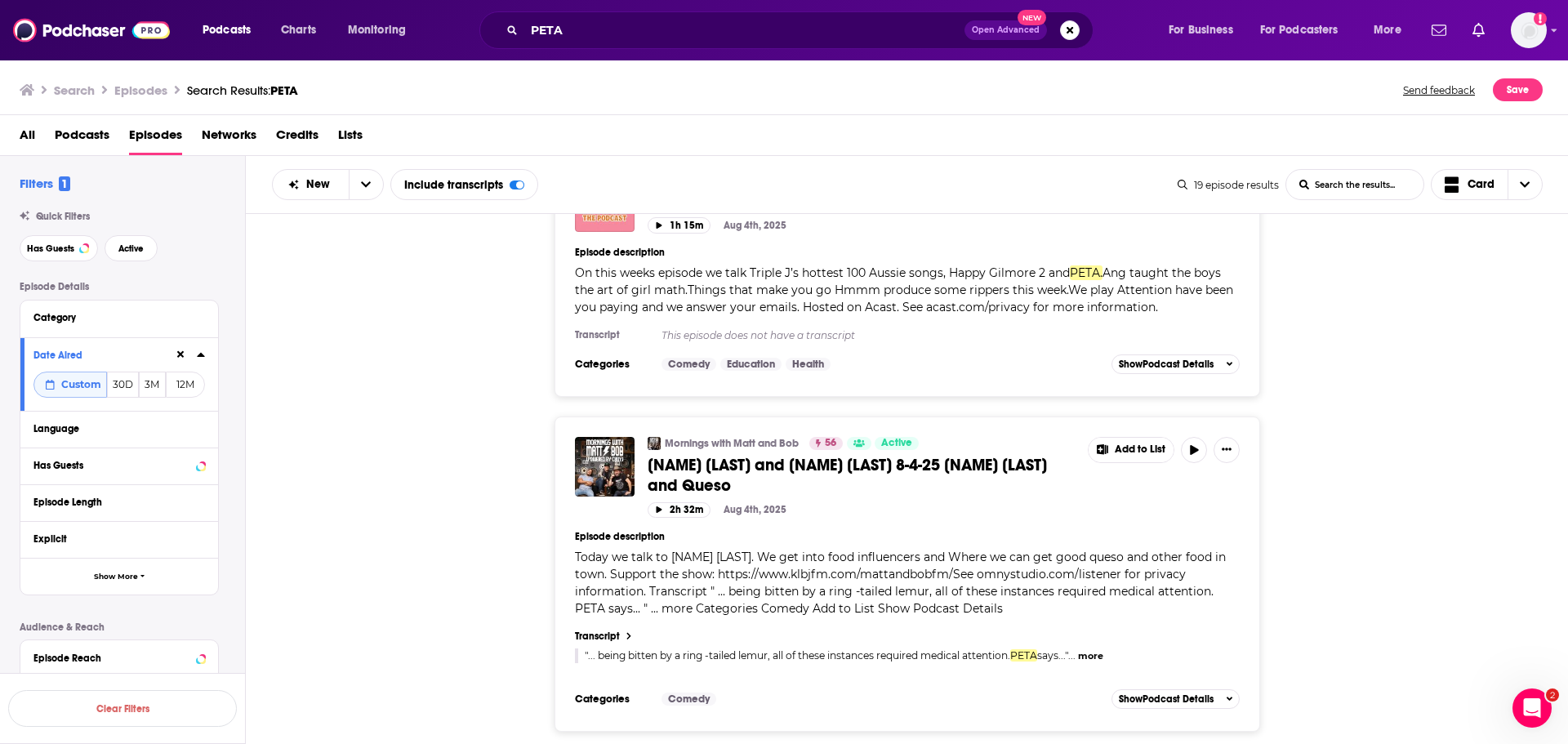 drag, startPoint x: 1093, startPoint y: 618, endPoint x: 333, endPoint y: 602, distance: 760.168 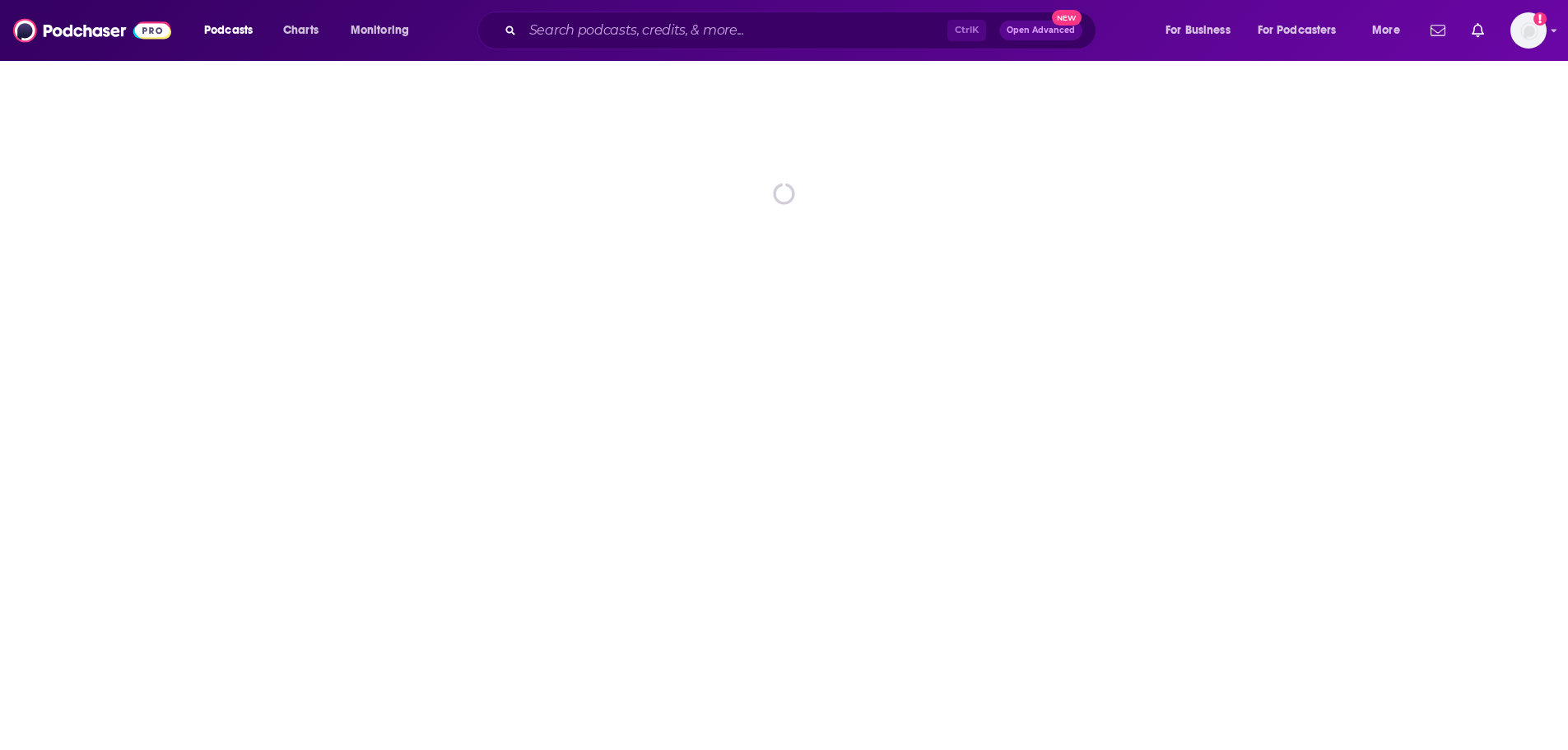 scroll, scrollTop: 0, scrollLeft: 0, axis: both 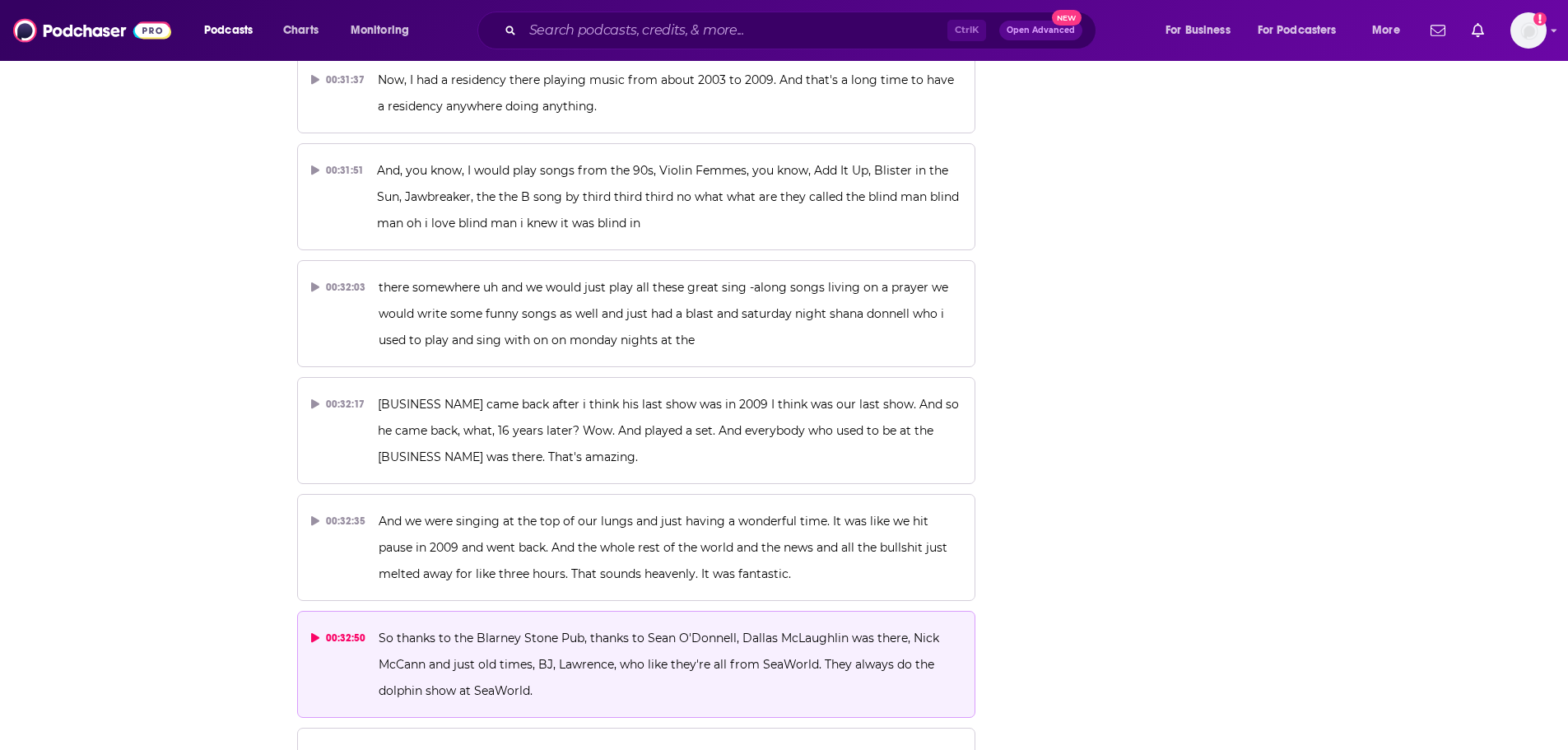 click on "So thanks to the Blarney Stone Pub, thanks to Sean O'Donnell, Dallas McLaughlin was there, Nick McCann and just old times, BJ, Lawrence, who like they're all from SeaWorld. They always do the dolphin show at SeaWorld." at bounding box center (660, 664) 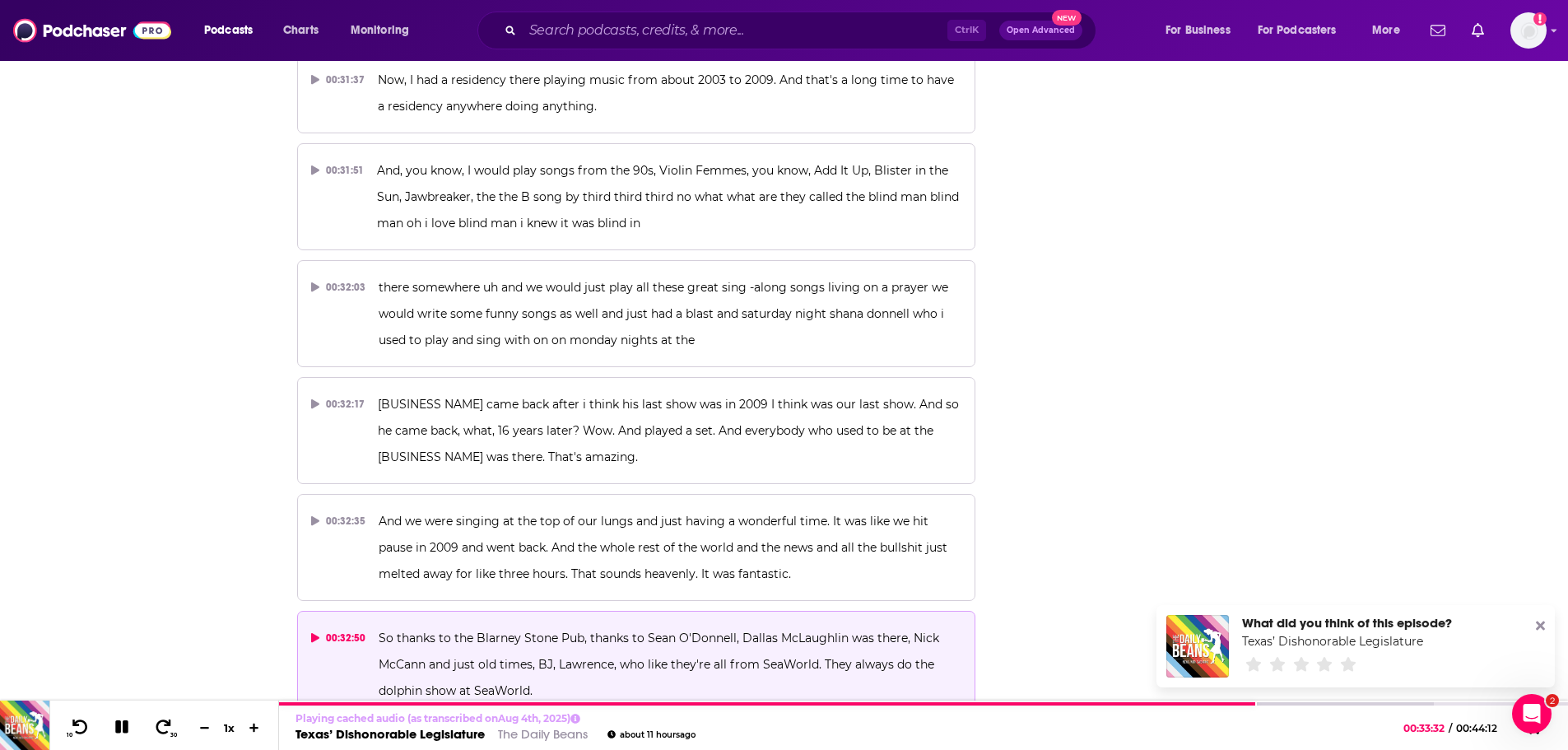 scroll, scrollTop: 0, scrollLeft: 0, axis: both 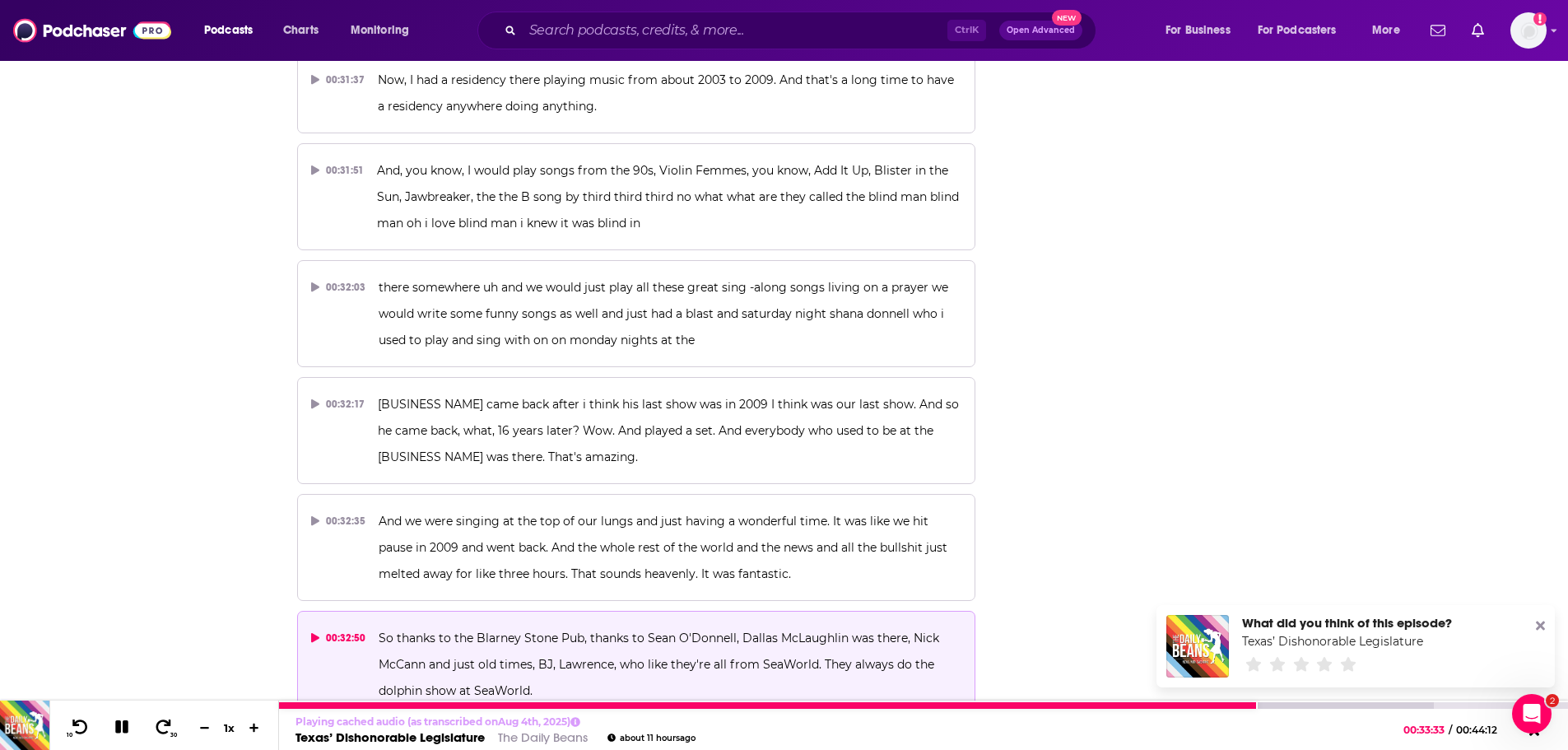 click 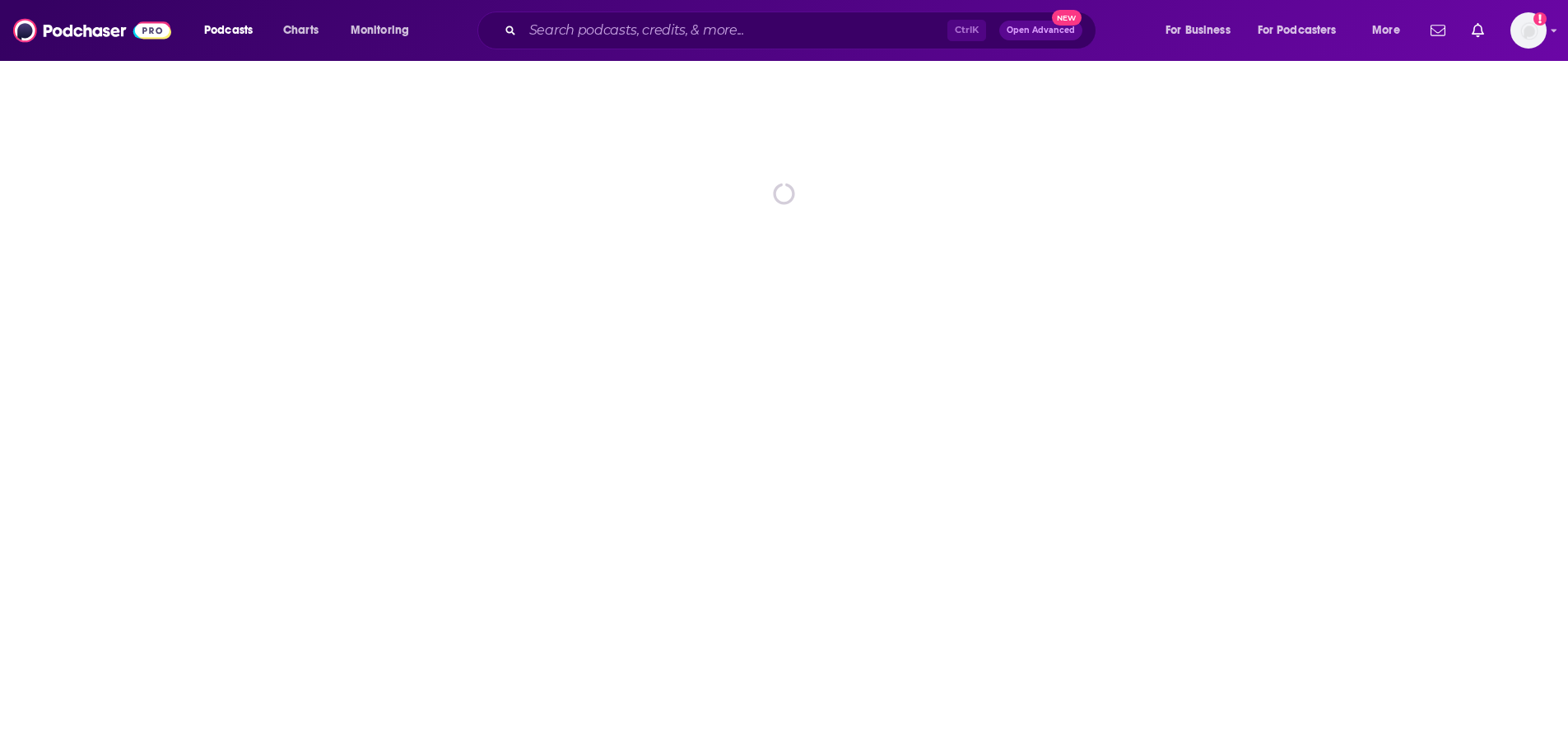 scroll, scrollTop: 0, scrollLeft: 0, axis: both 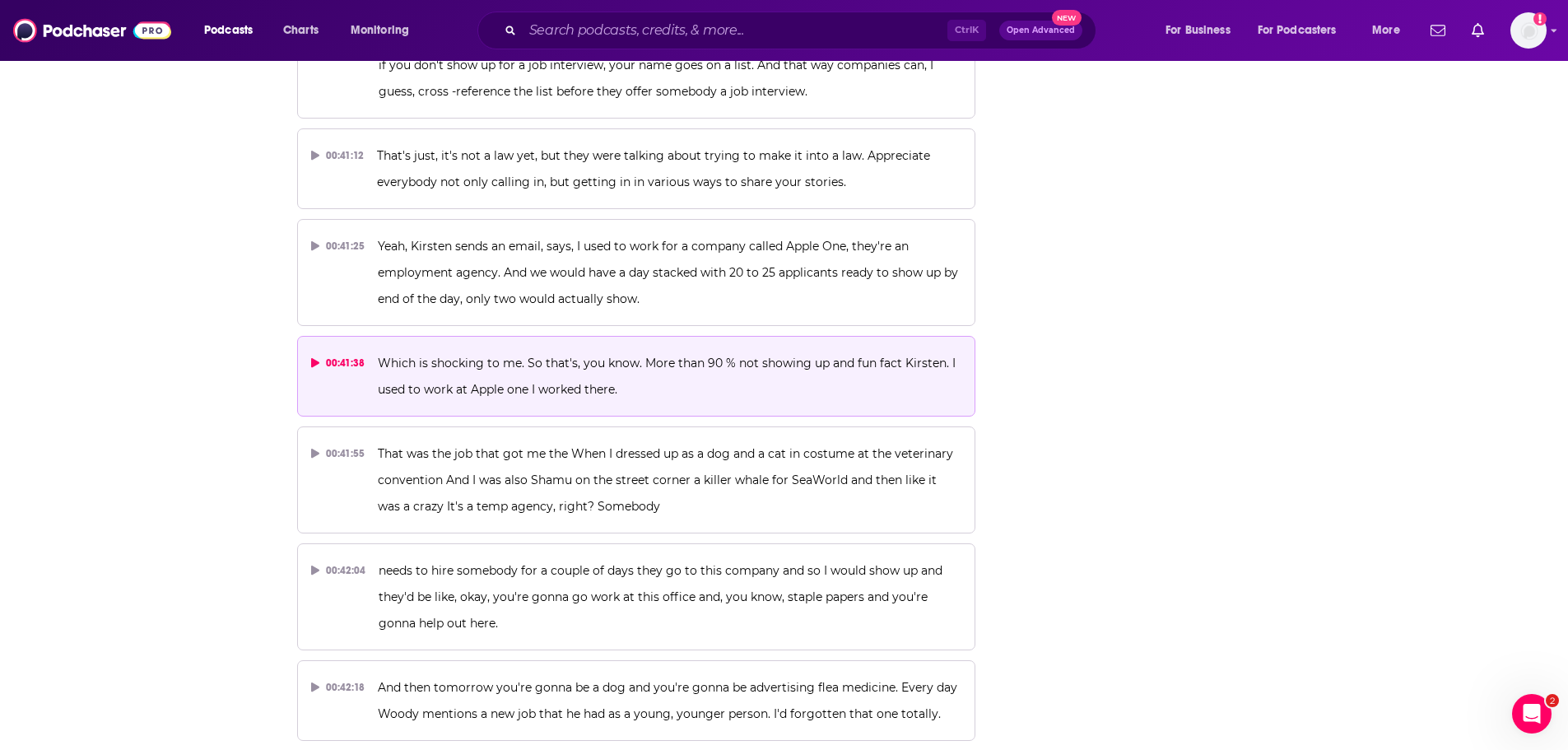 click on "Which is shocking to me. So that's, you know. More than 90 % not showing up and fun fact Kirsten. I used to work at Apple one I worked there." at bounding box center (668, 376) 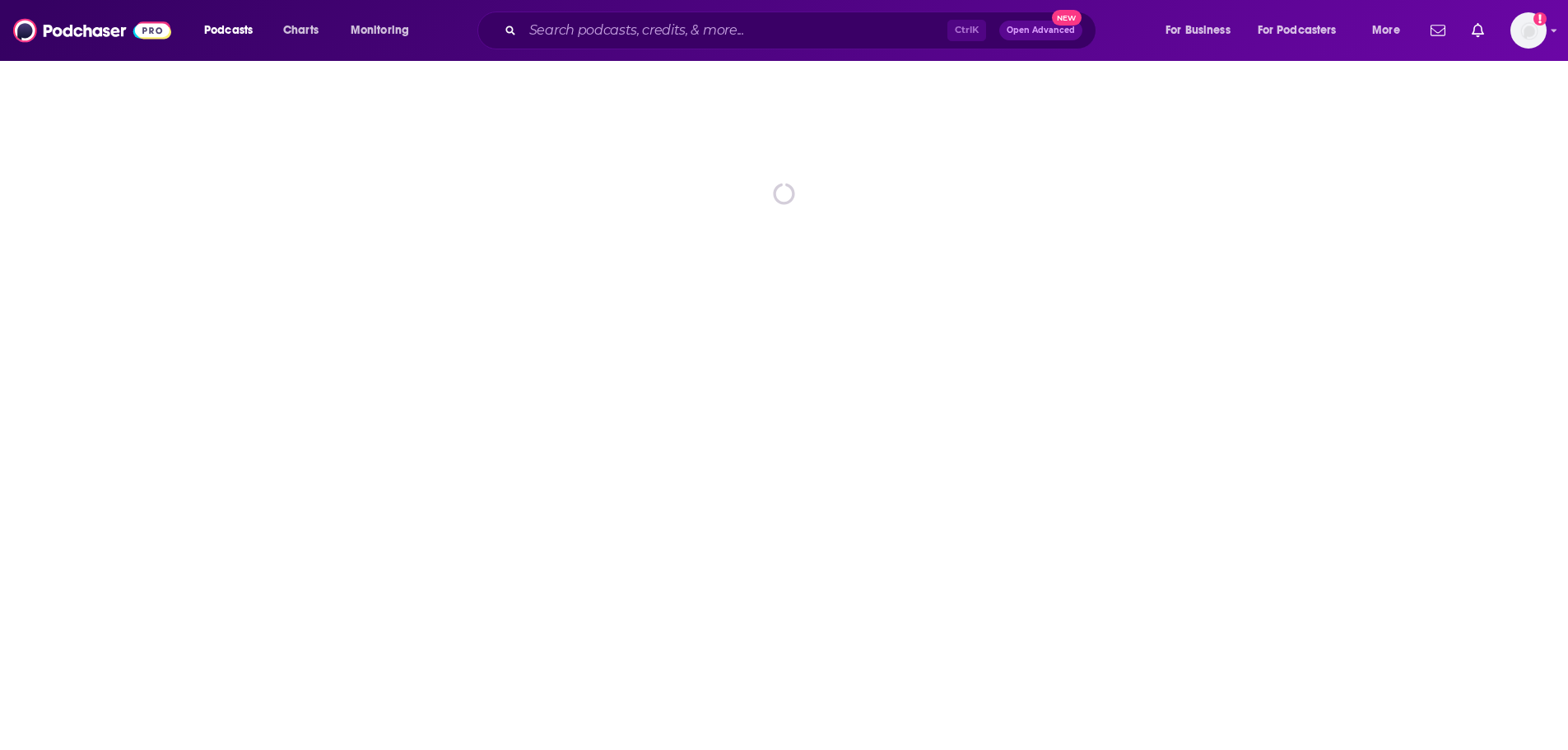 scroll, scrollTop: 0, scrollLeft: 0, axis: both 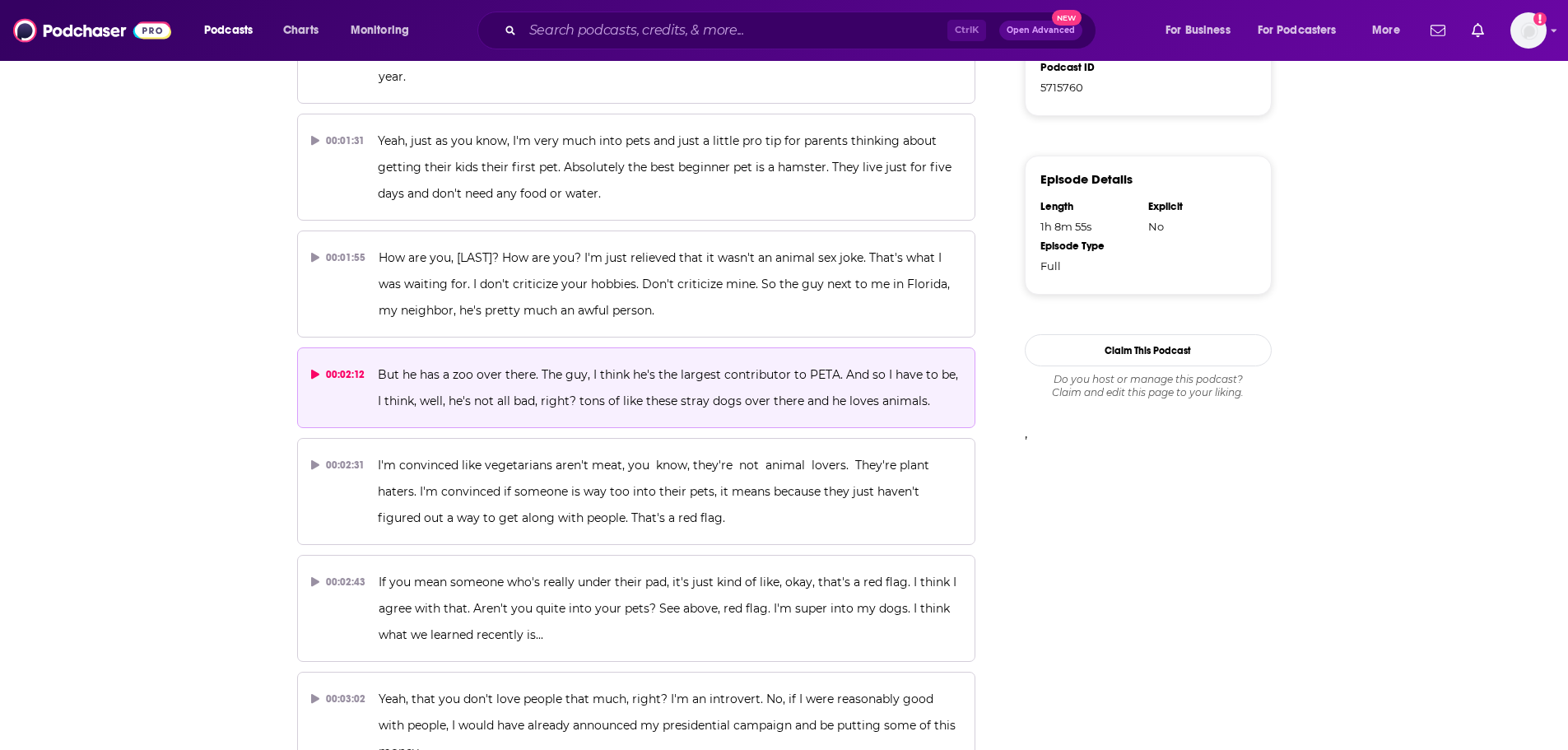 click on "But he has a zoo over there. The guy, I think he's the largest contributor to PETA. And so I have to be, I think, well, he's not all bad, right? tons of like these stray dogs over there and he loves animals." at bounding box center [669, 388] 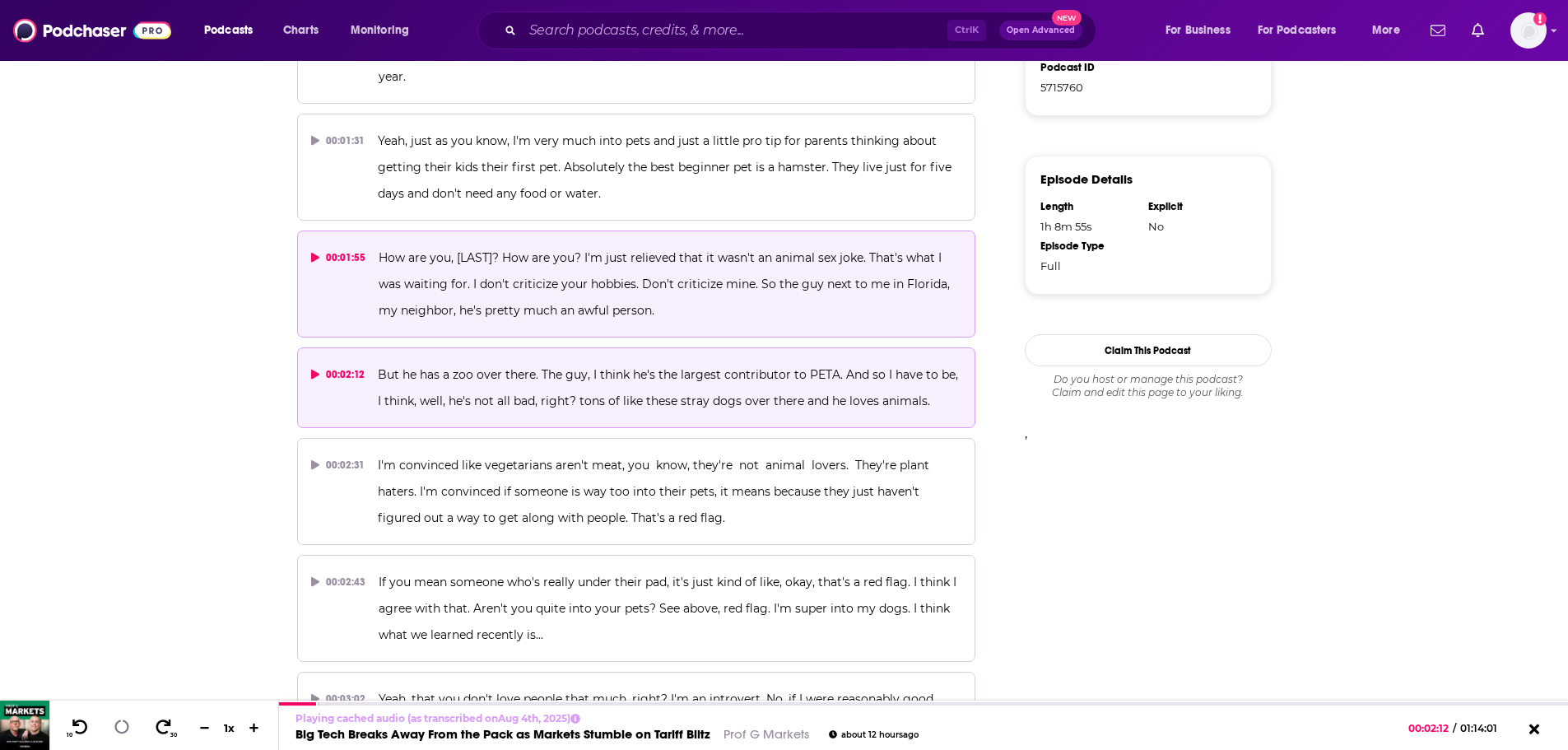 click on "How are you, [LAST]? How are you? I'm just relieved that it wasn't an animal sex joke. That's what I was waiting for. I don't criticize your hobbies. Don't criticize mine. So the guy next to me in Florida, my neighbor, he's pretty much an awful person." at bounding box center [670, 284] 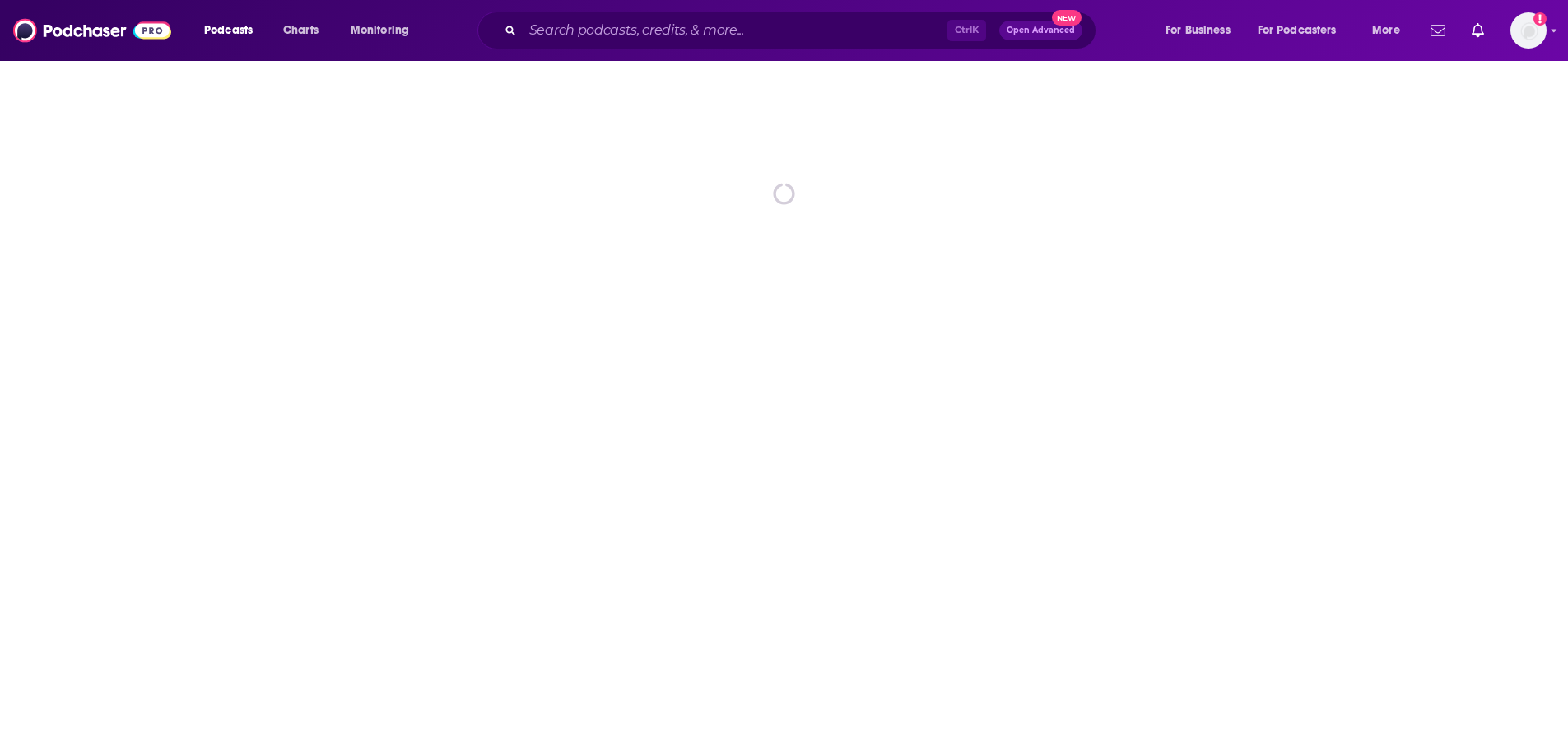 scroll, scrollTop: 0, scrollLeft: 0, axis: both 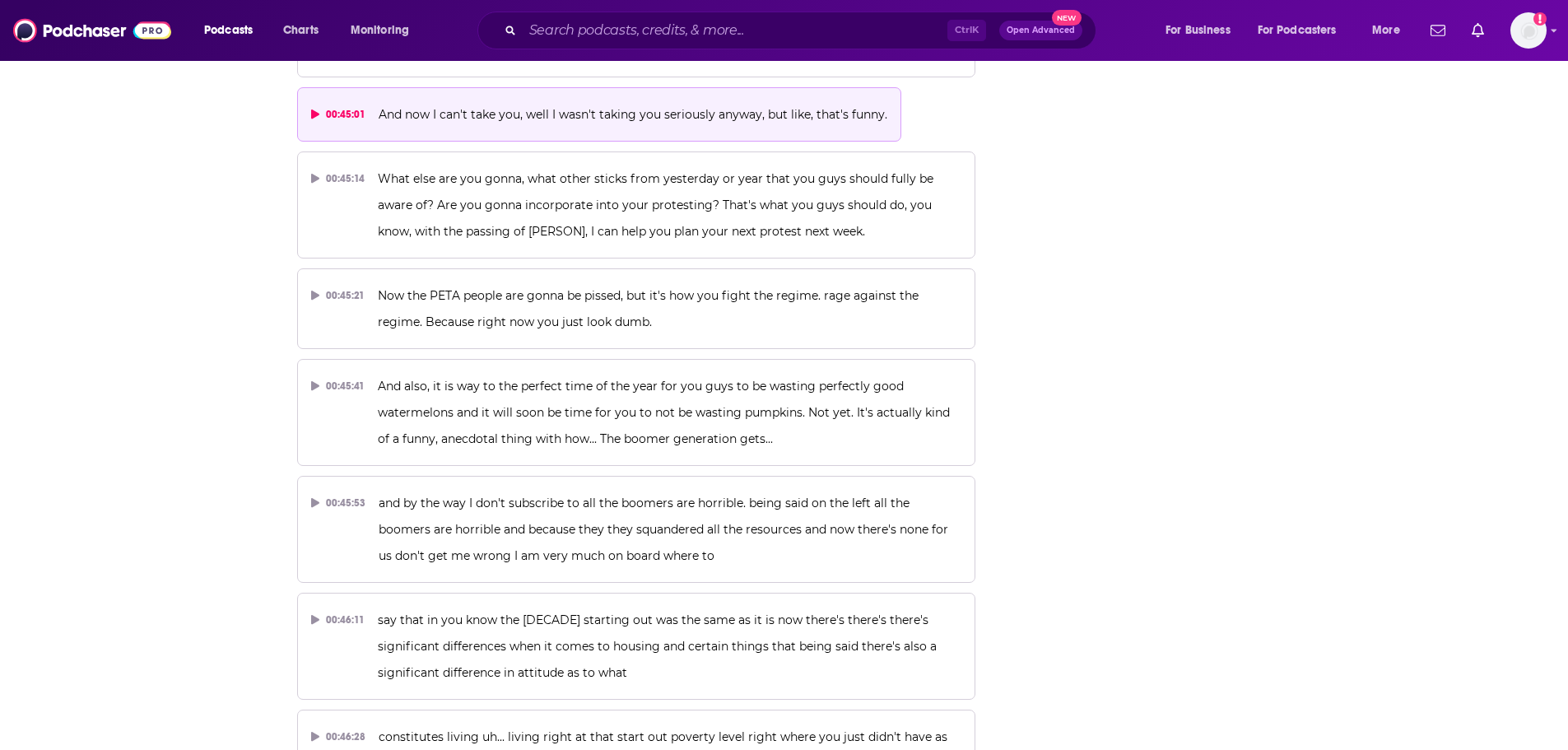 click on "And now I can't take you, well I wasn't taking you seriously anyway, but like, that's funny." at bounding box center [633, 114] 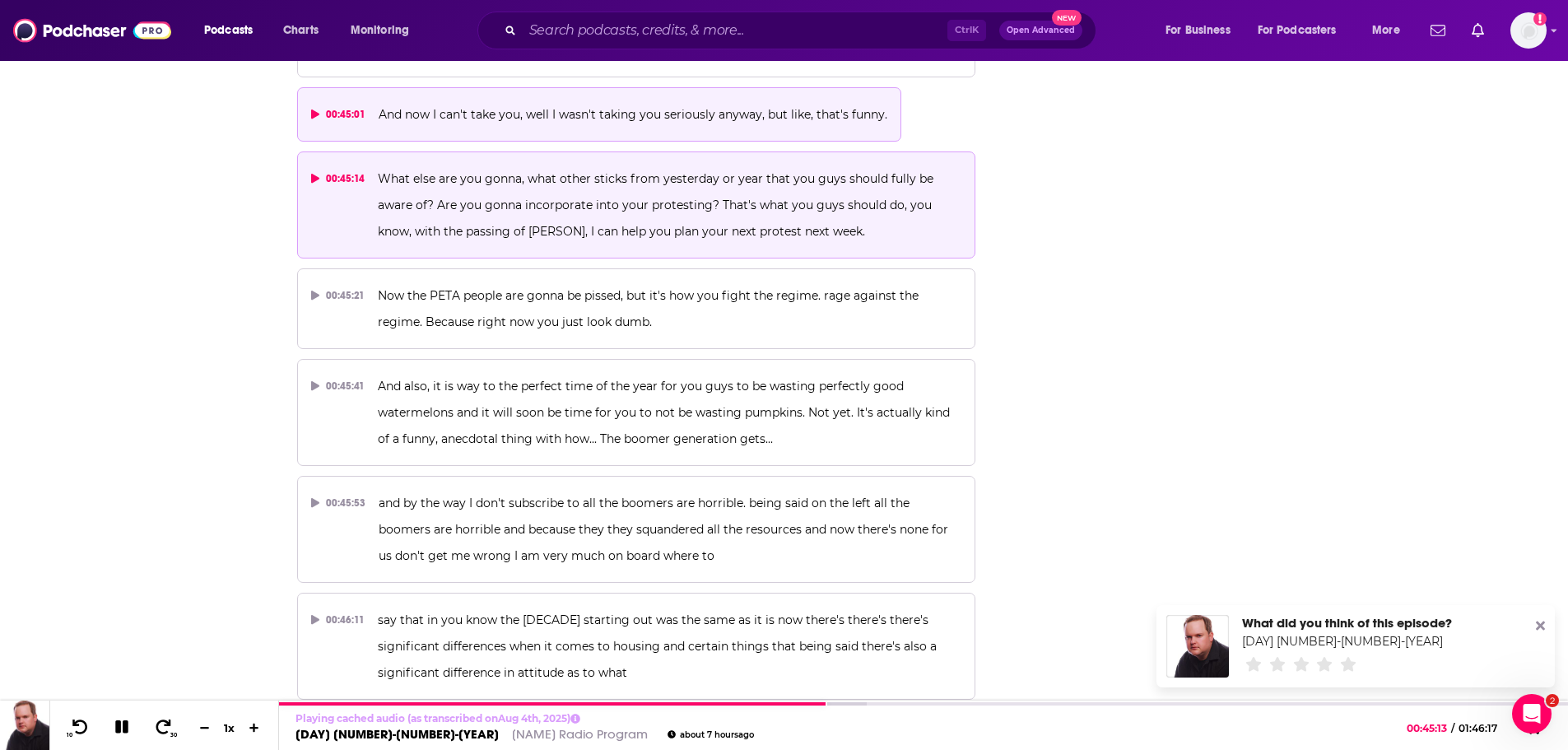 scroll, scrollTop: 0, scrollLeft: 0, axis: both 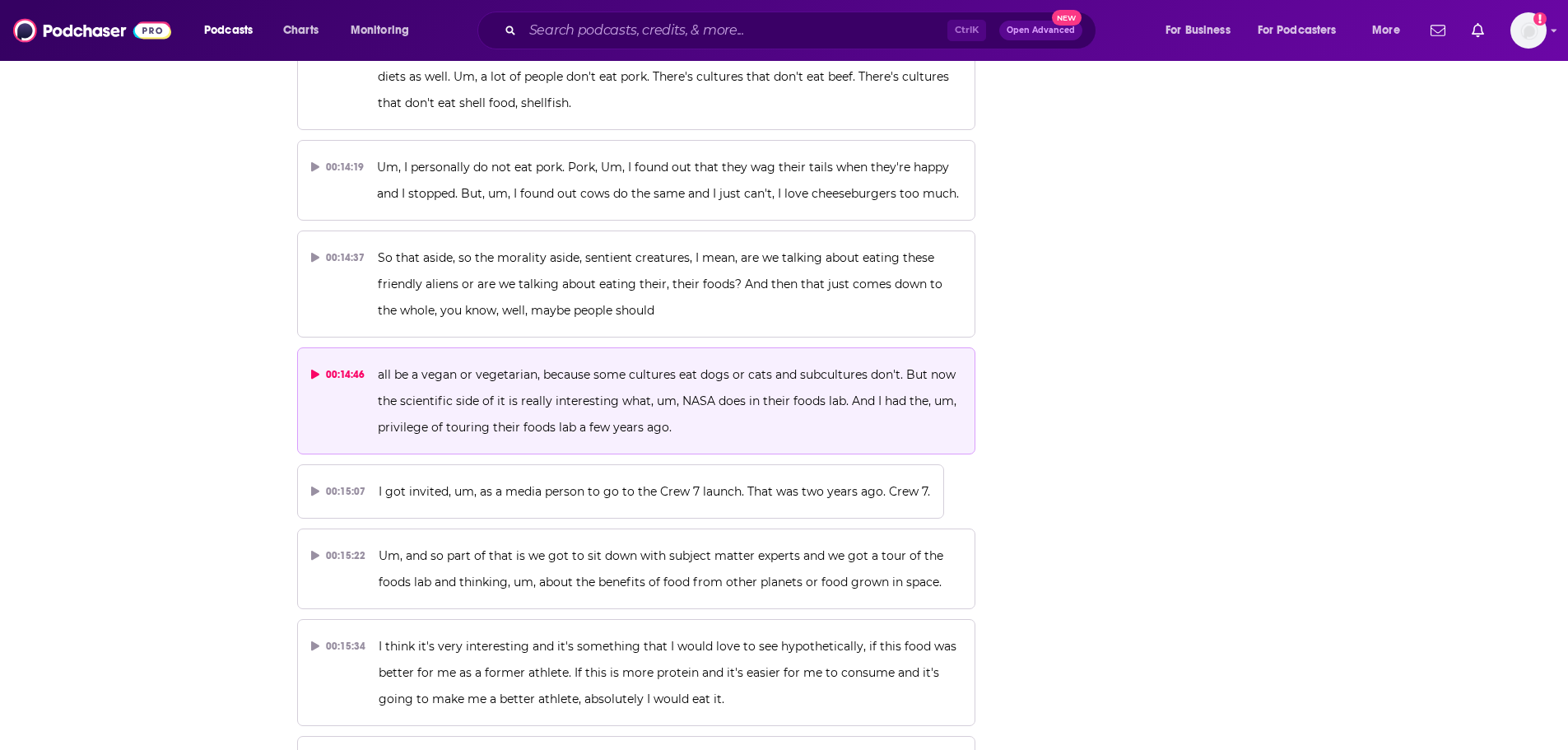 click on "all be a vegan or vegetarian, because some cultures eat dogs or cats and subcultures don't. But now the scientific side of it is really interesting what, um, NASA does in their foods lab. And I had the, um, privilege of touring their foods lab a few years ago." at bounding box center (668, 401) 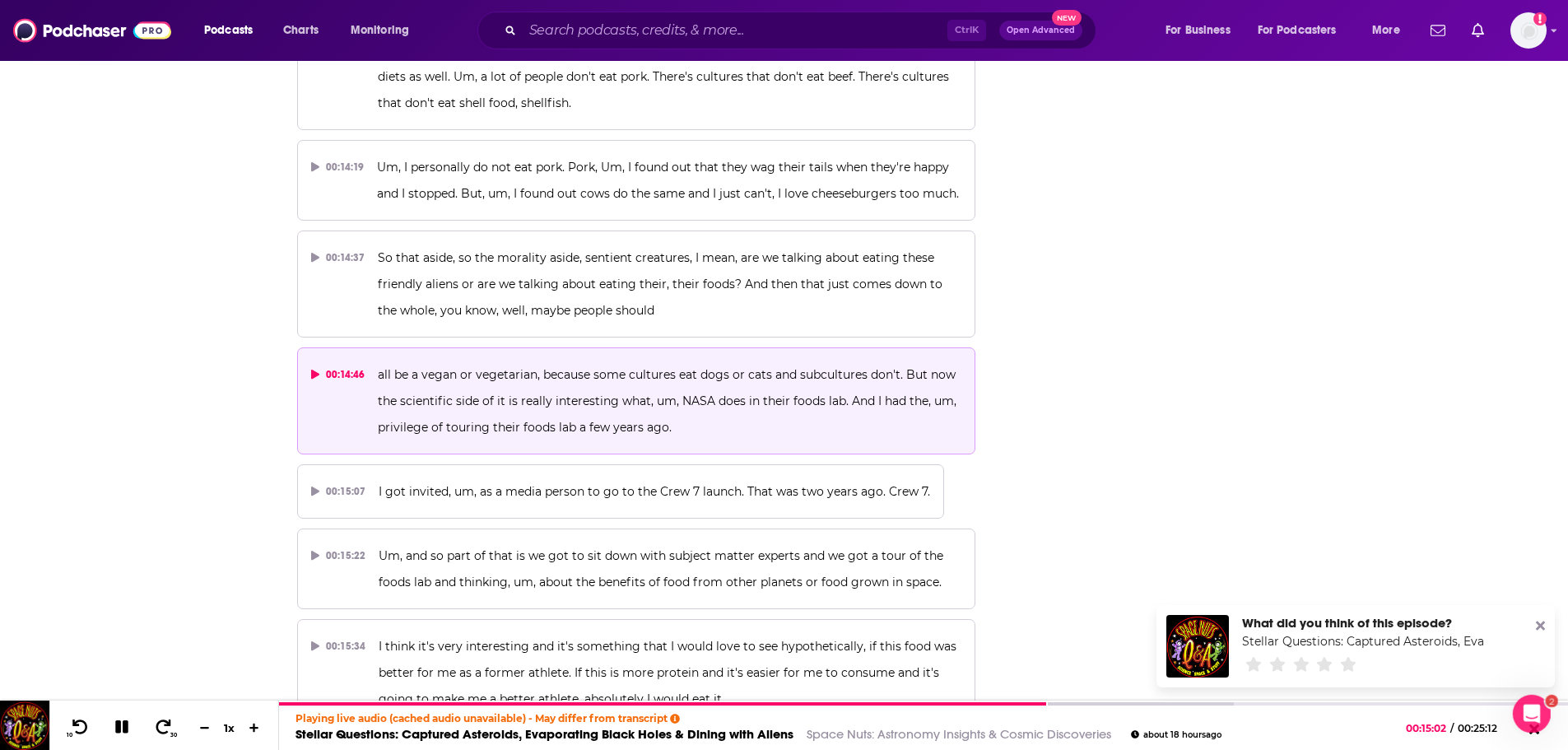 scroll, scrollTop: 0, scrollLeft: 0, axis: both 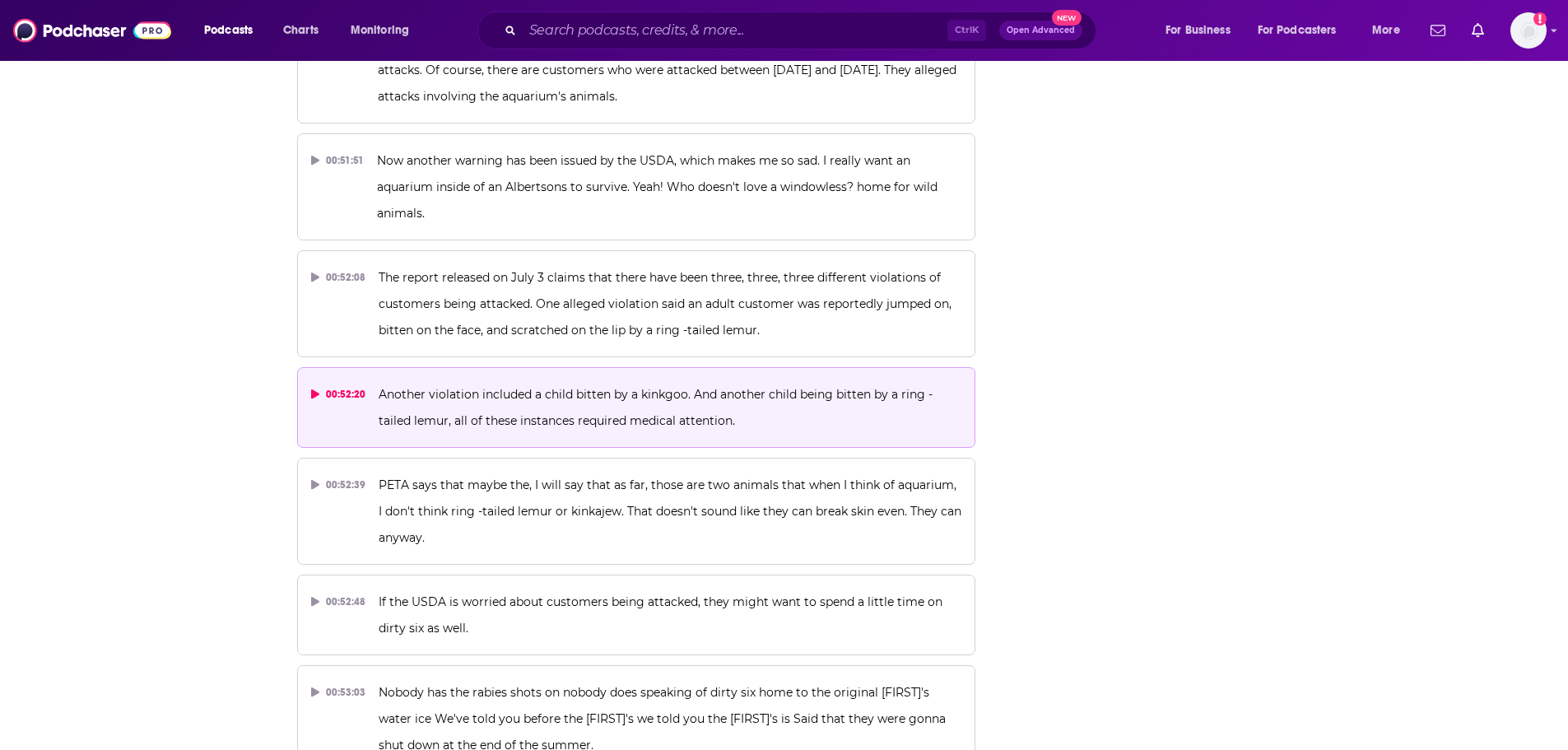click on "Another violation included a child bitten by a kinkgoo. And another child being bitten by a ring -tailed lemur, all of these instances required medical attention." at bounding box center [670, 408] 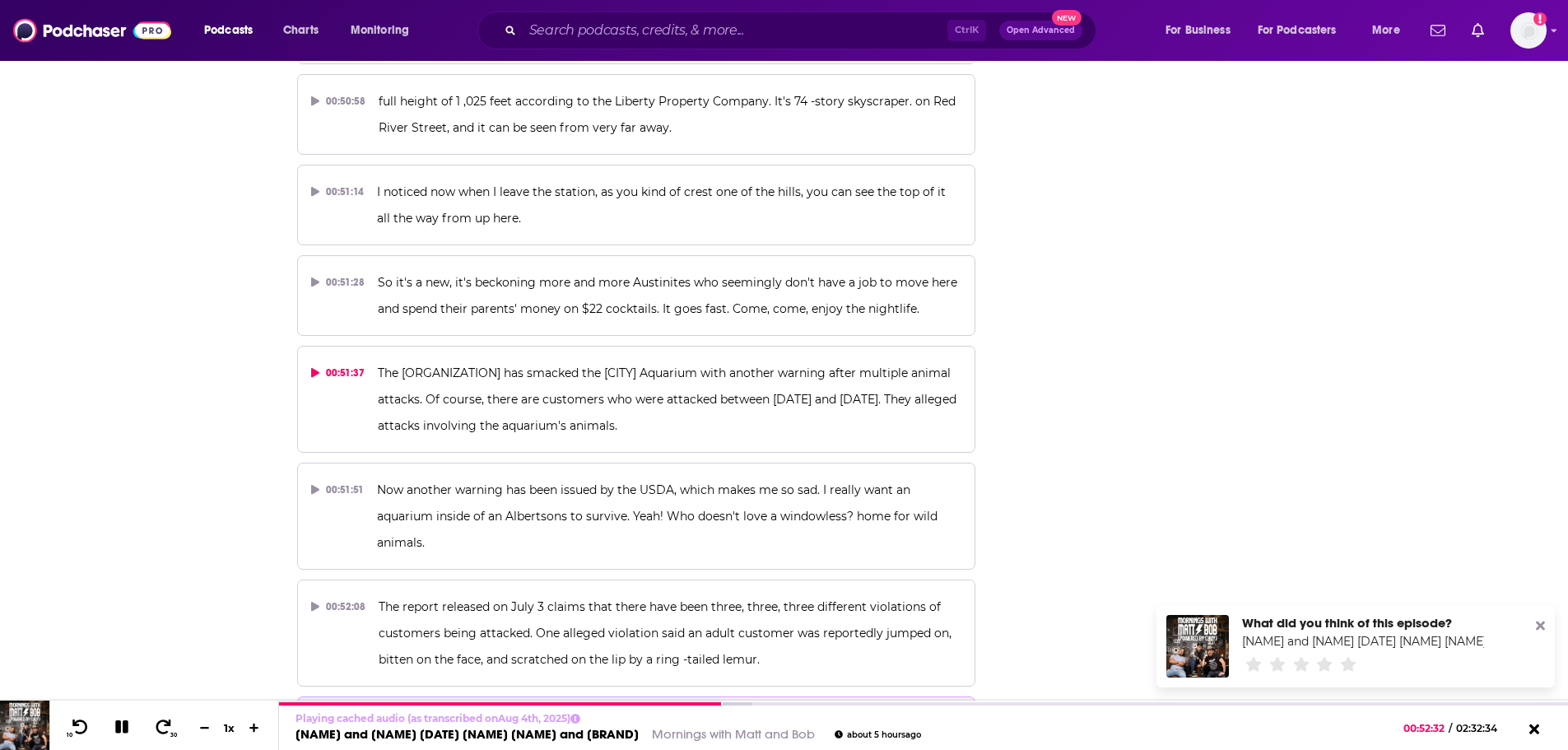 scroll, scrollTop: 21835, scrollLeft: 0, axis: vertical 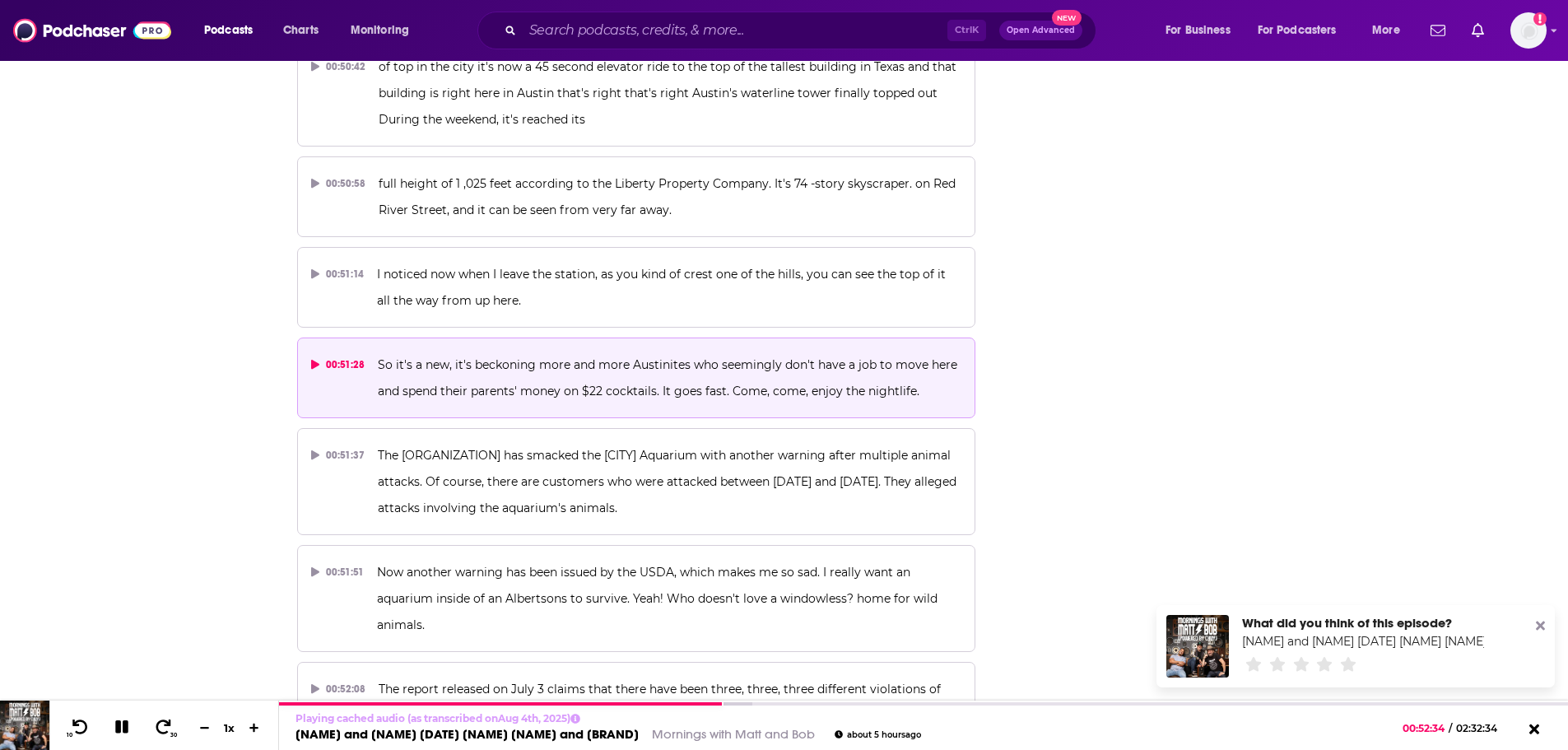 click on "So it's a new, it's beckoning more and more Austinites who seemingly don't have a job to move here and spend their parents' money on $22 cocktails. It goes fast. Come, come, enjoy the nightlife." at bounding box center (669, 378) 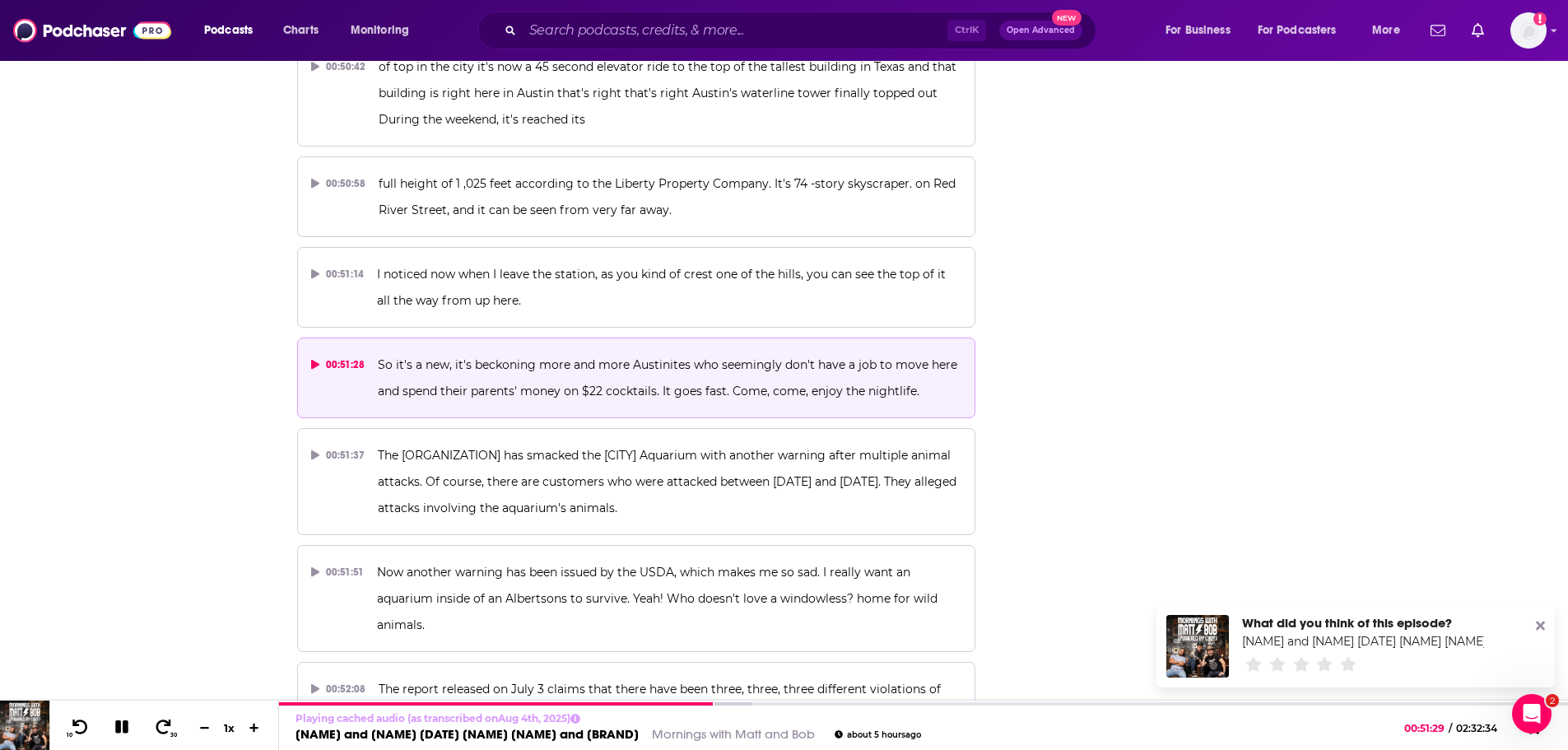 scroll, scrollTop: 0, scrollLeft: 0, axis: both 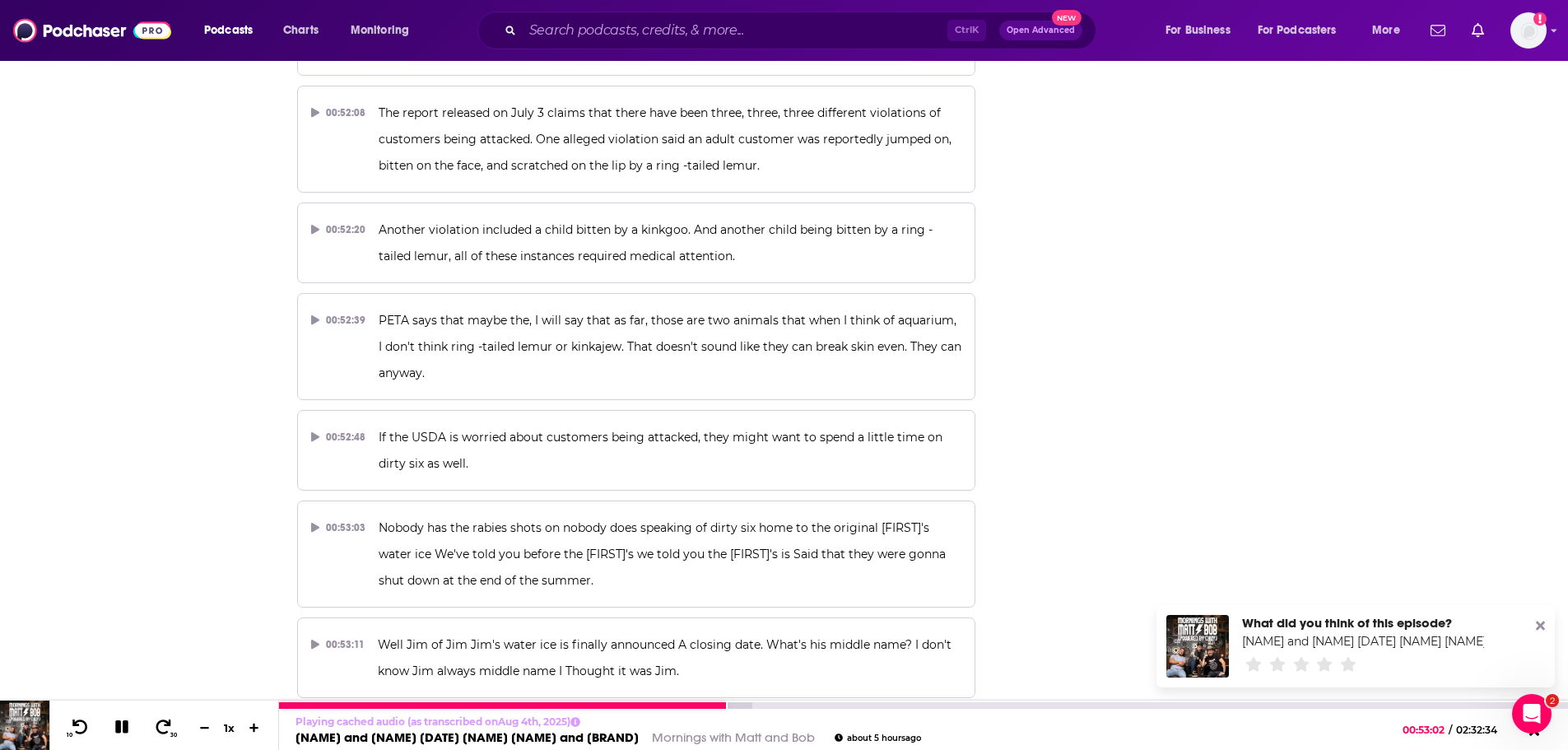 click 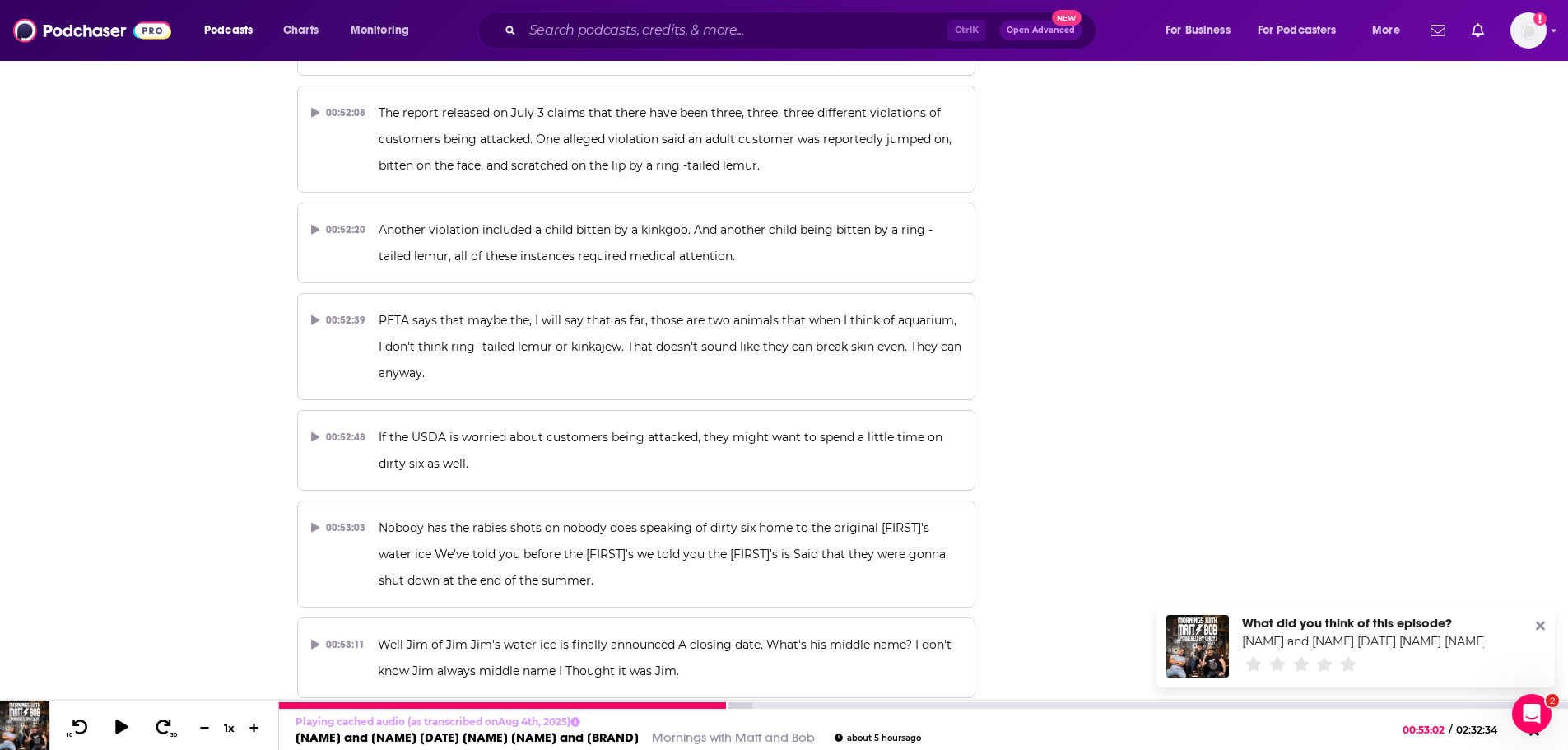 click on "[NAME] and [NAME] [DATE] [NAME] [NAME] and [BRAND]" at bounding box center (467, 737) 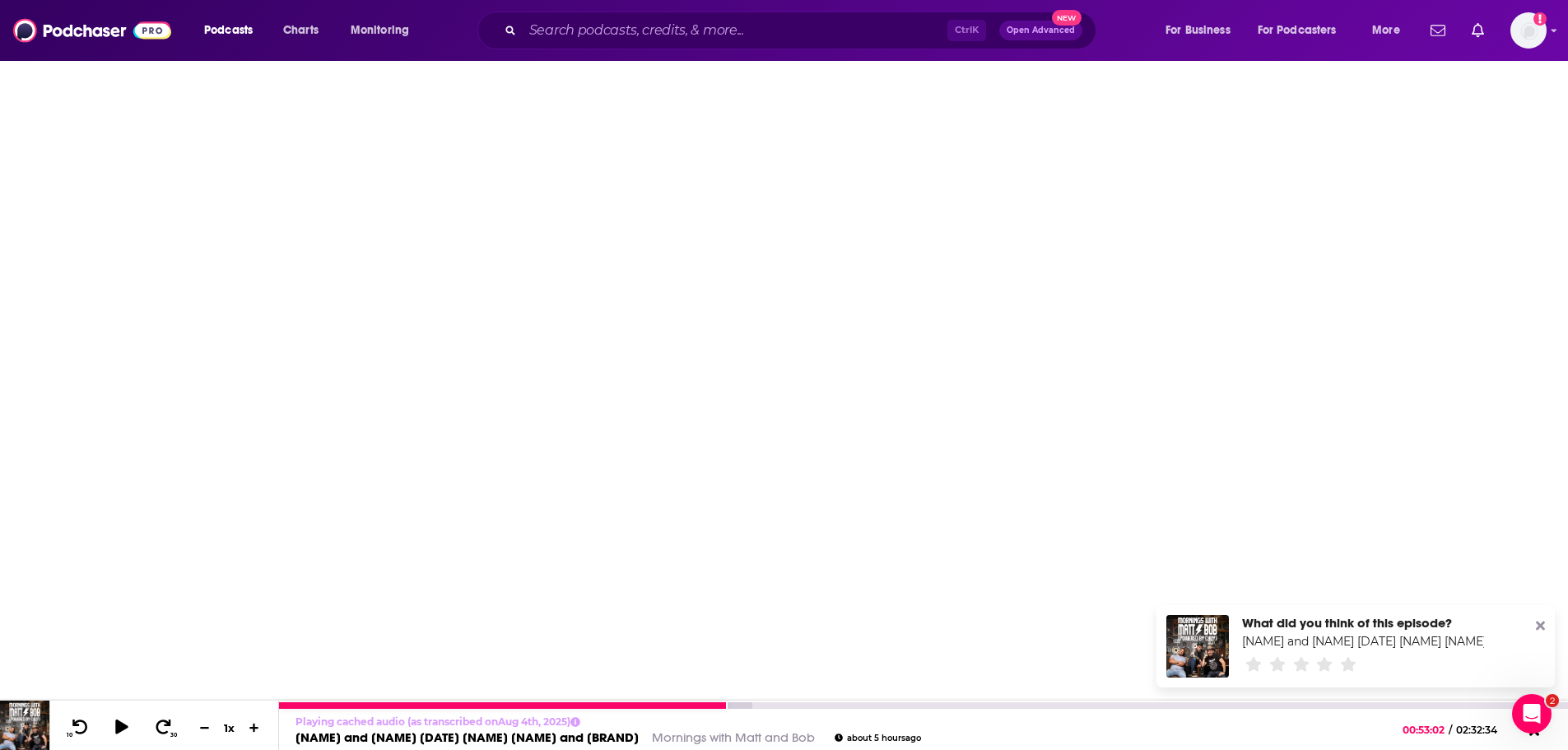 scroll, scrollTop: 0, scrollLeft: 0, axis: both 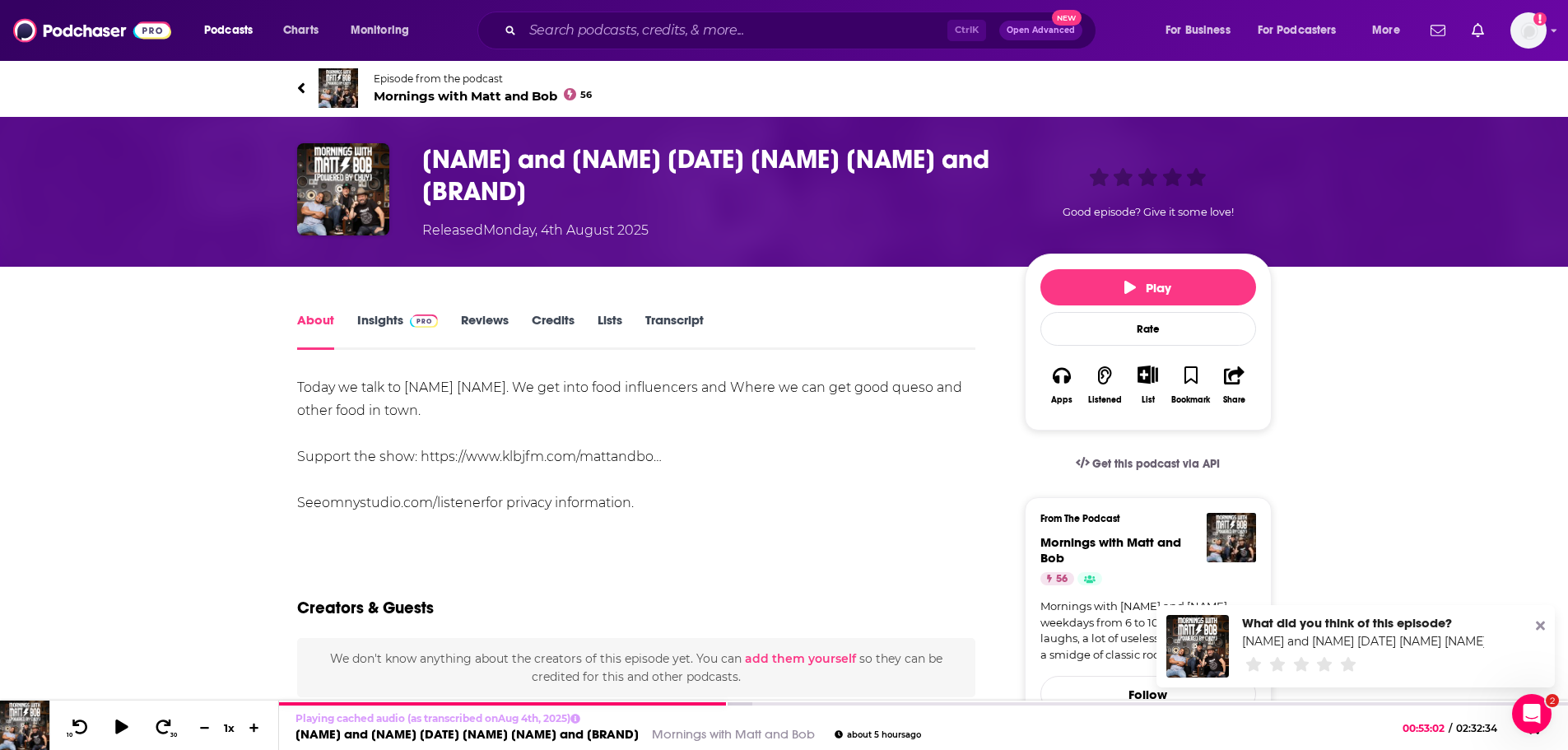 click on "Episode from the podcast Mornings with Matt and Bob 56" at bounding box center [541, 88] 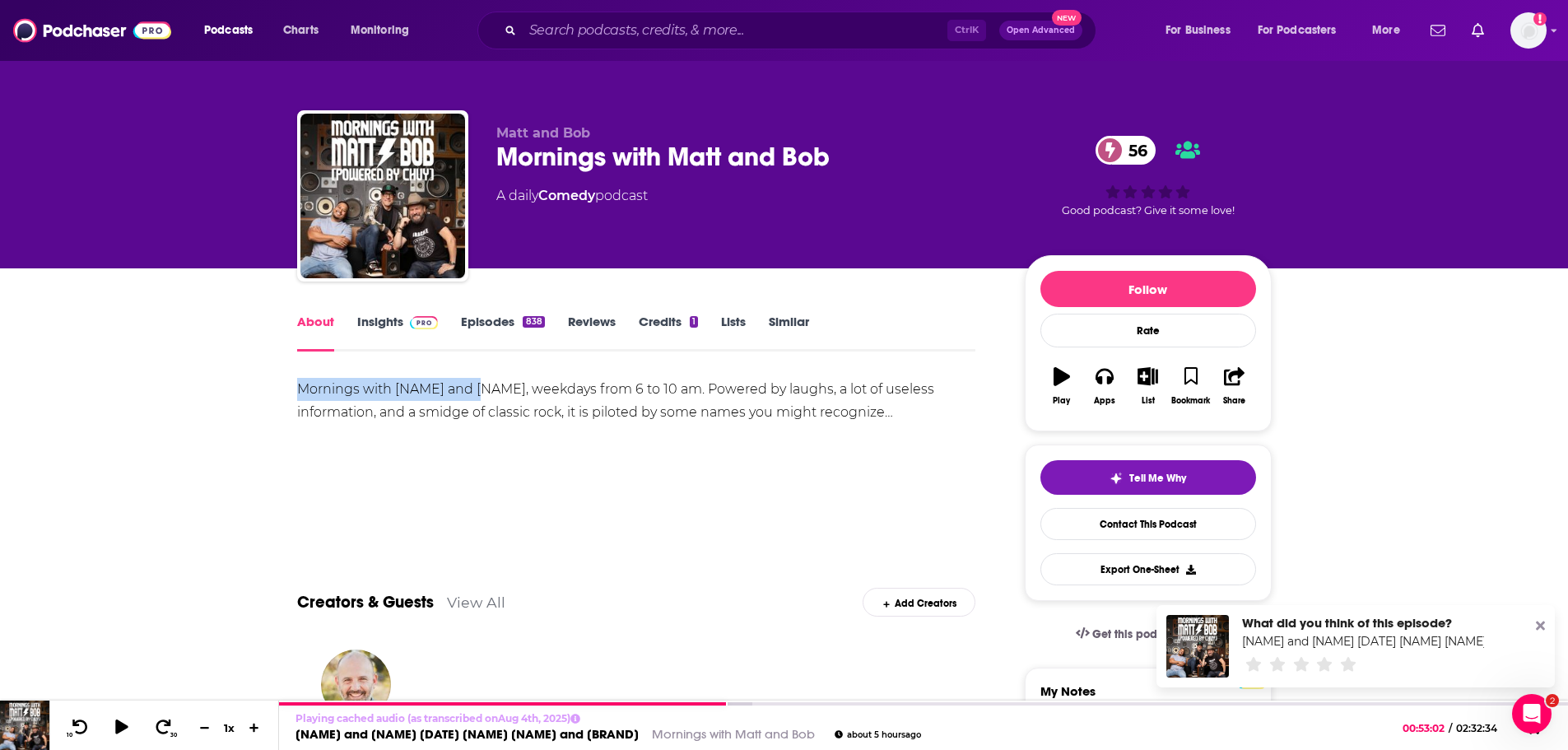drag, startPoint x: 298, startPoint y: 390, endPoint x: 482, endPoint y: 390, distance: 184 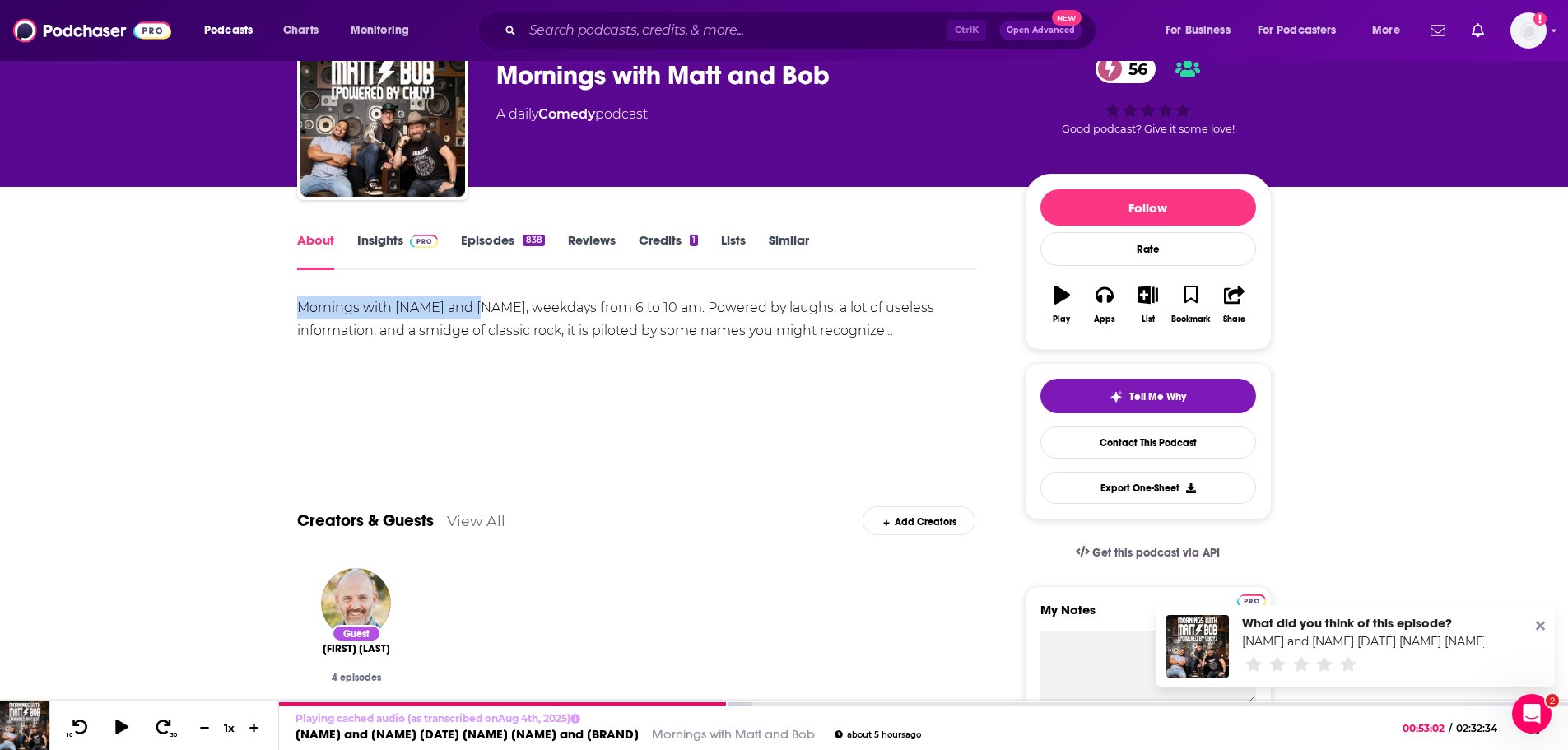 scroll, scrollTop: 82, scrollLeft: 0, axis: vertical 